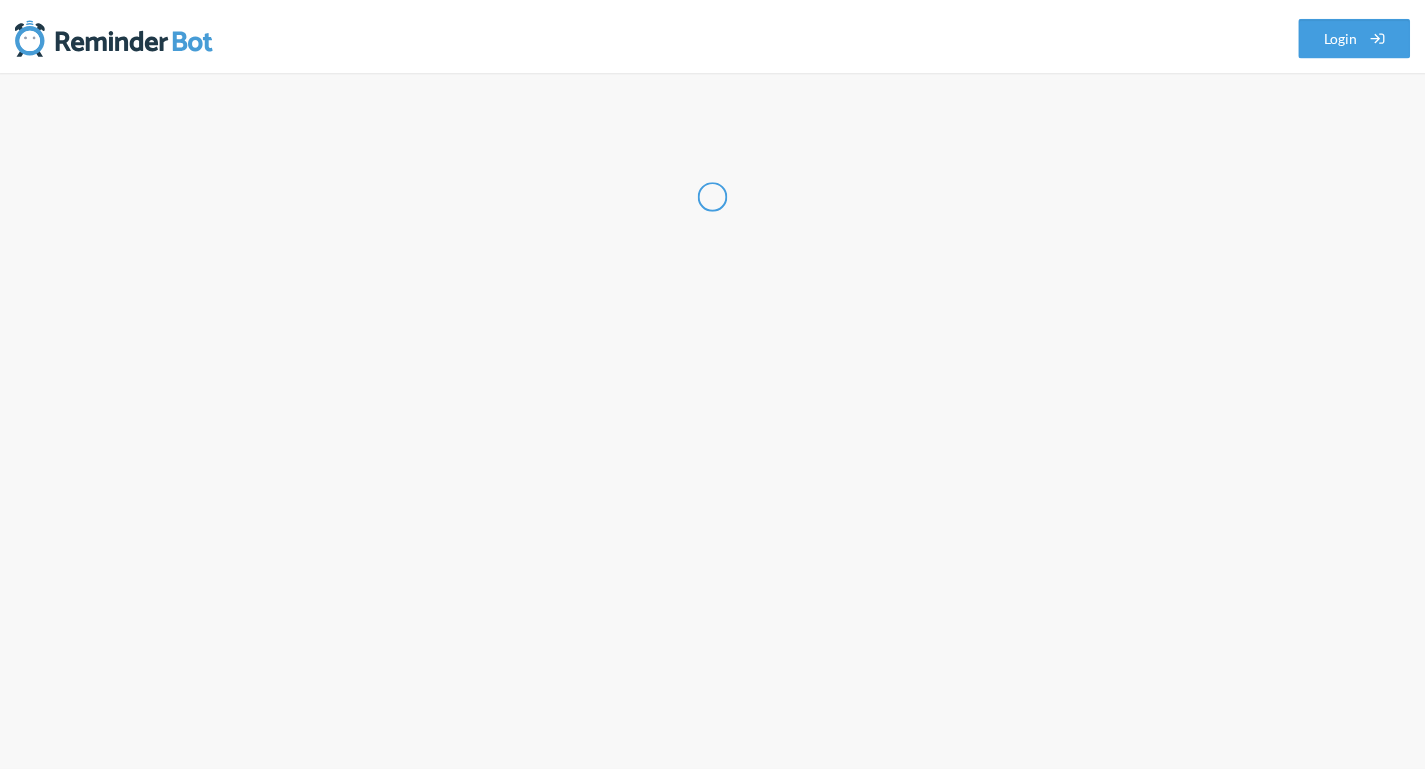 scroll, scrollTop: 0, scrollLeft: 0, axis: both 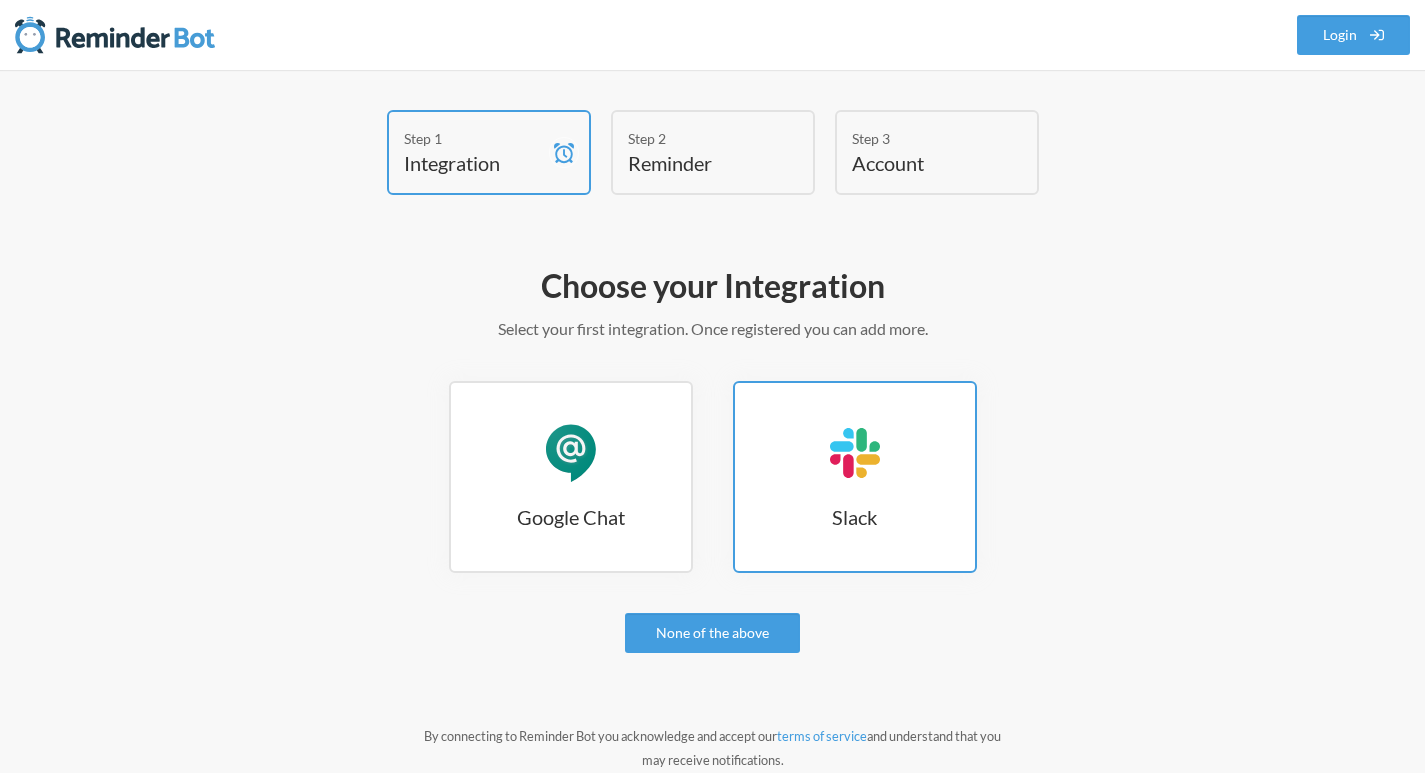 click on "Slack   Slack" at bounding box center (855, 477) 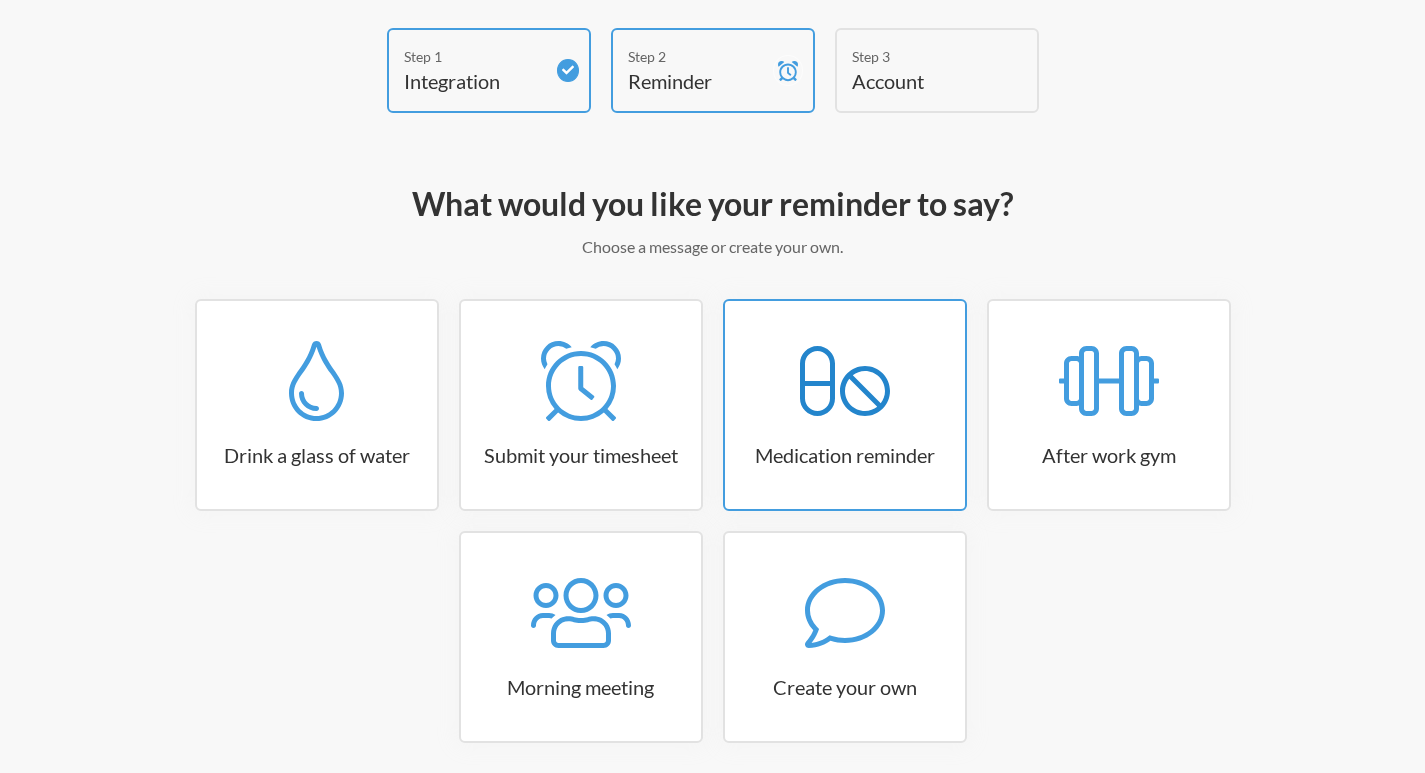 scroll, scrollTop: 0, scrollLeft: 0, axis: both 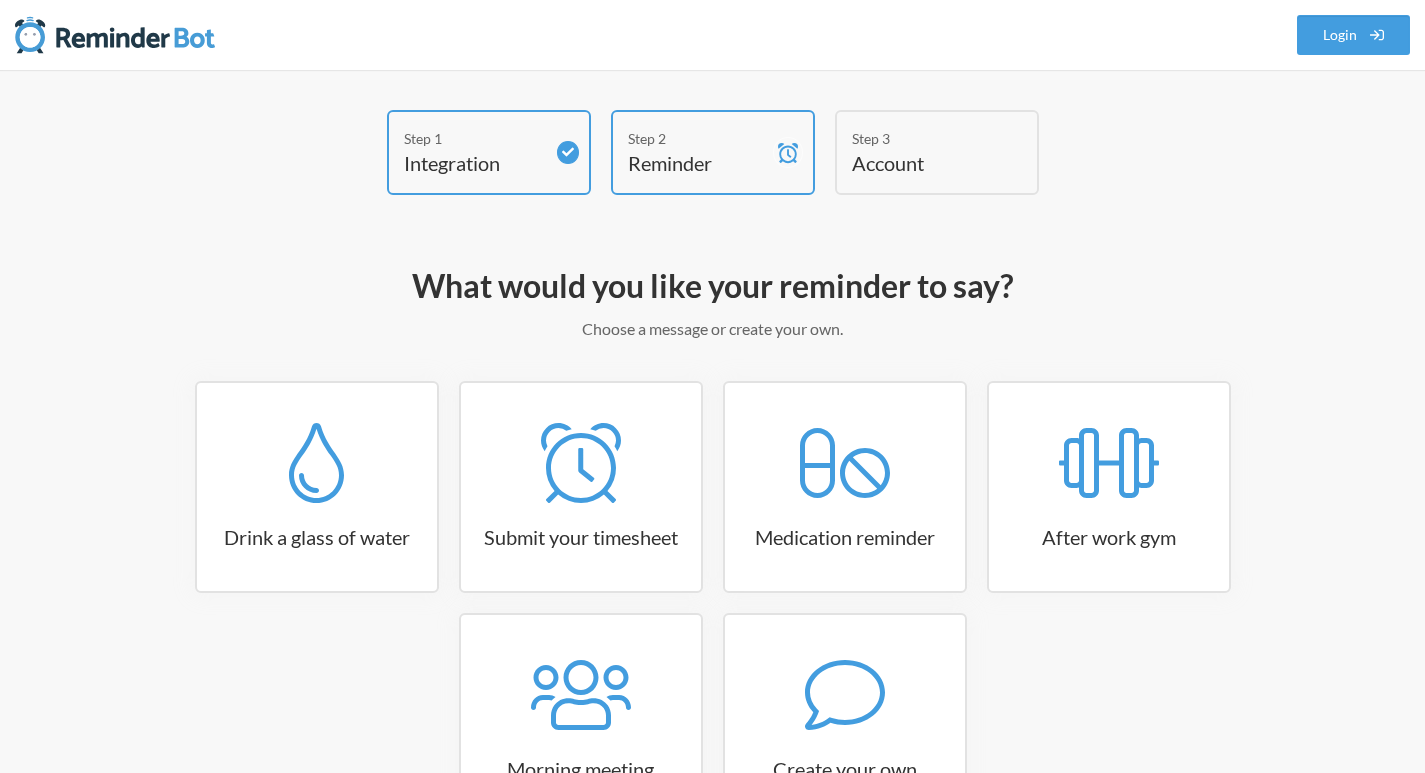 click on "What would you like your reminder to say?" at bounding box center (713, 286) 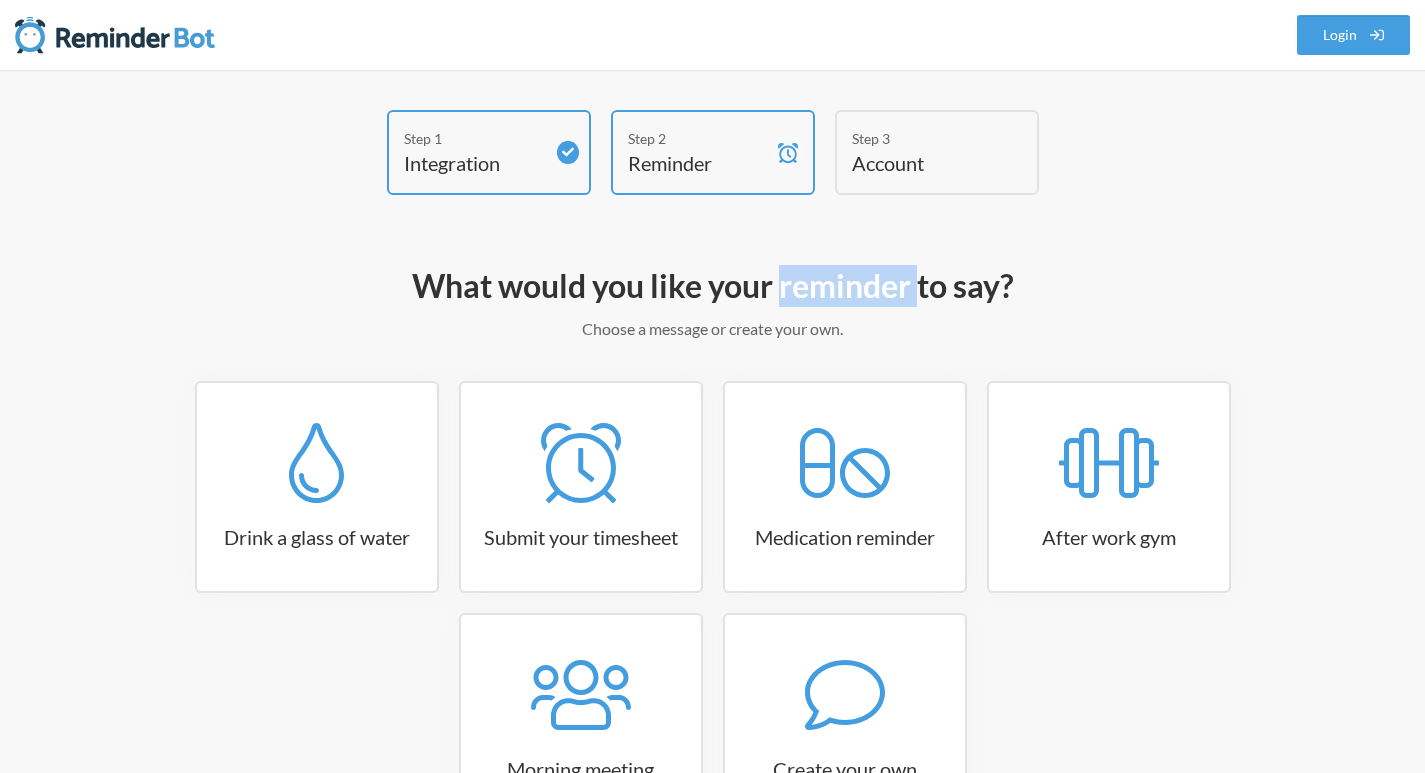 click on "What would you like your reminder to say?" at bounding box center (713, 286) 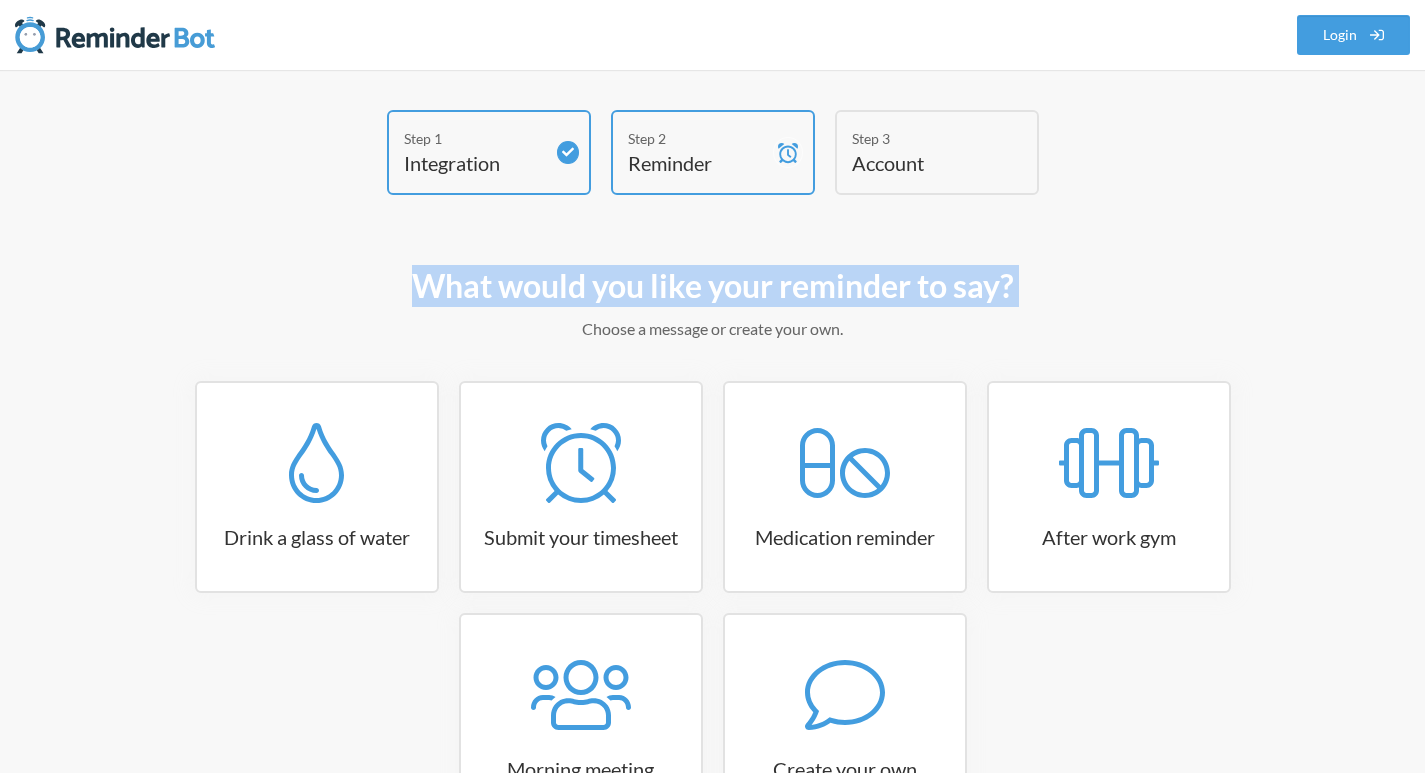 click on "What would you like your reminder to say?" at bounding box center [713, 286] 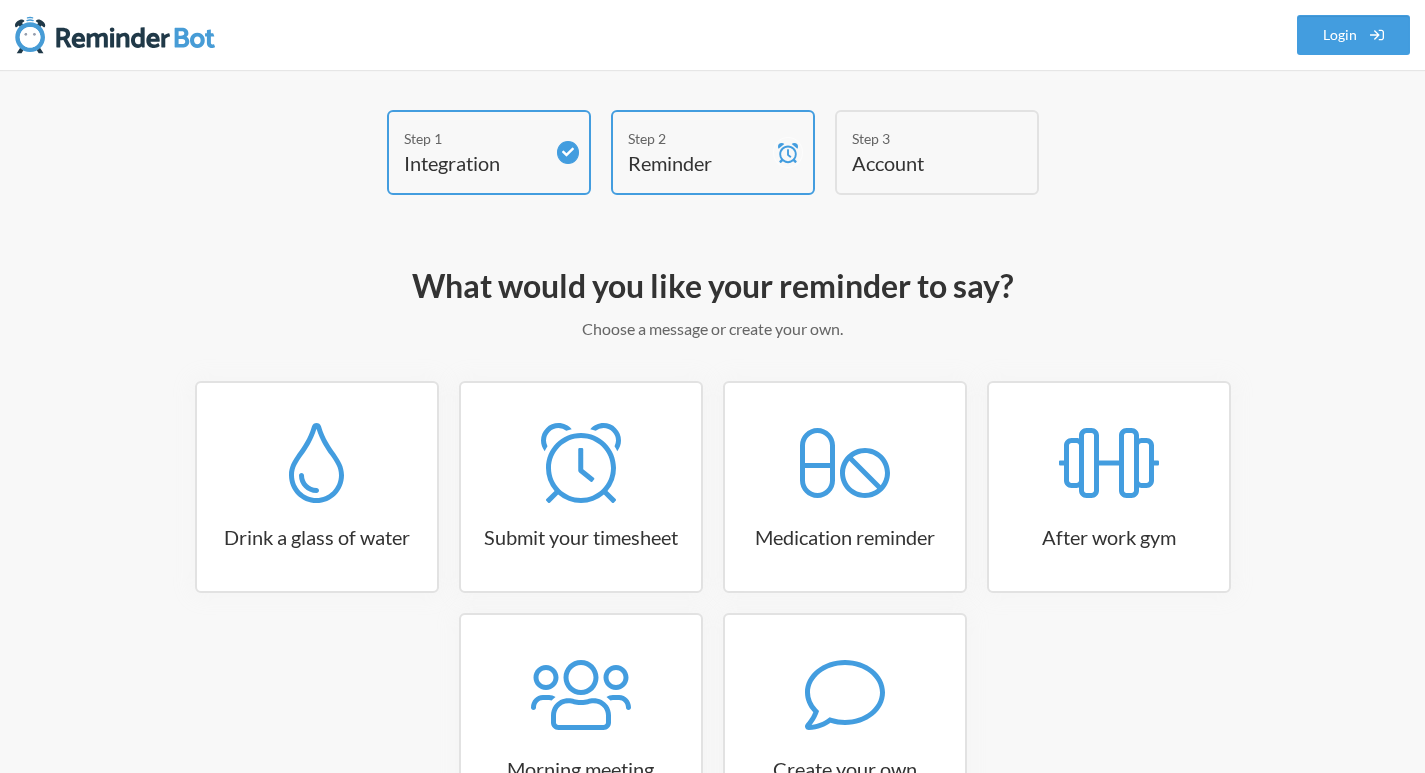click on "What would you like your reminder to say?   Choose a message or create your own.                       Drink a glass of water                   Submit your timesheet                   Medication reminder                   After work gym                   Morning meeting                   Create your own" at bounding box center (713, 575) 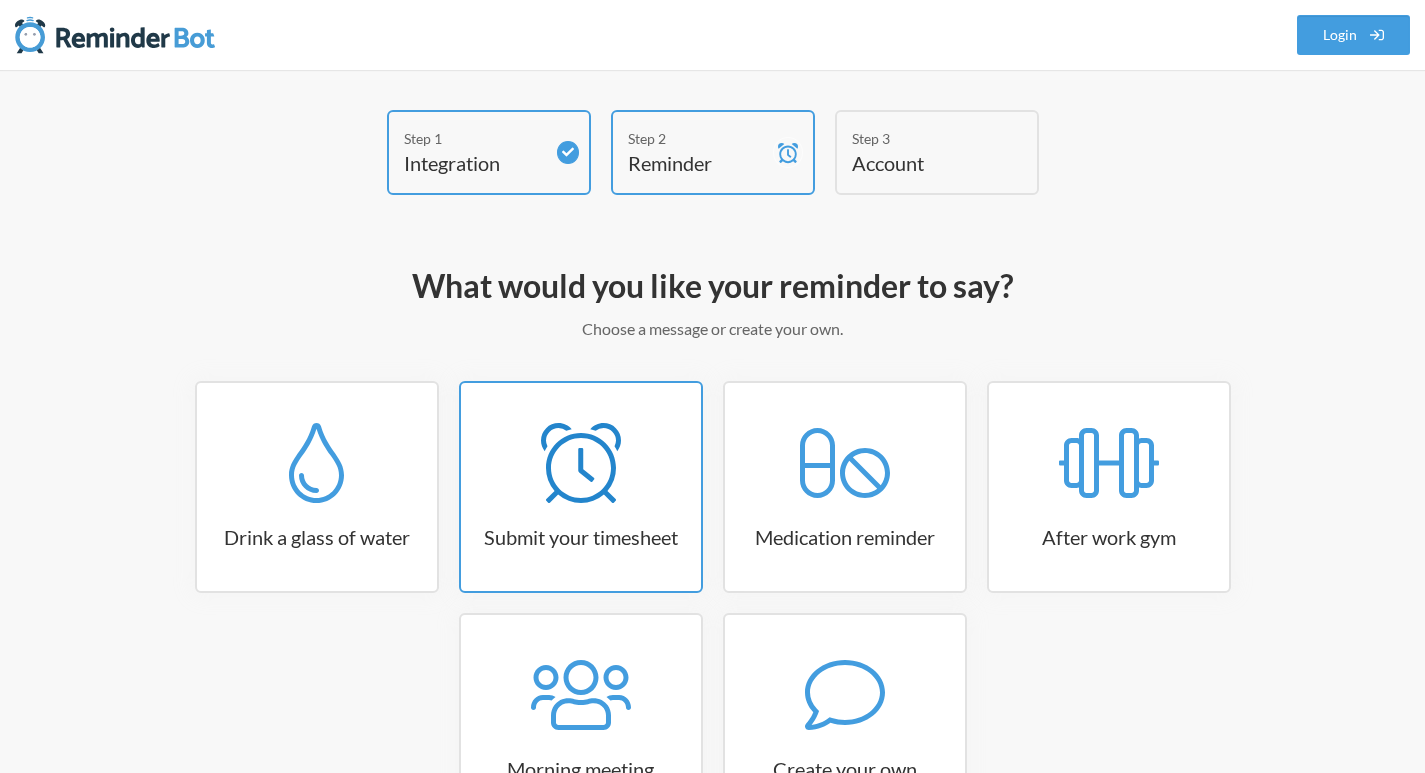 drag, startPoint x: 705, startPoint y: 287, endPoint x: 592, endPoint y: 438, distance: 188.60011 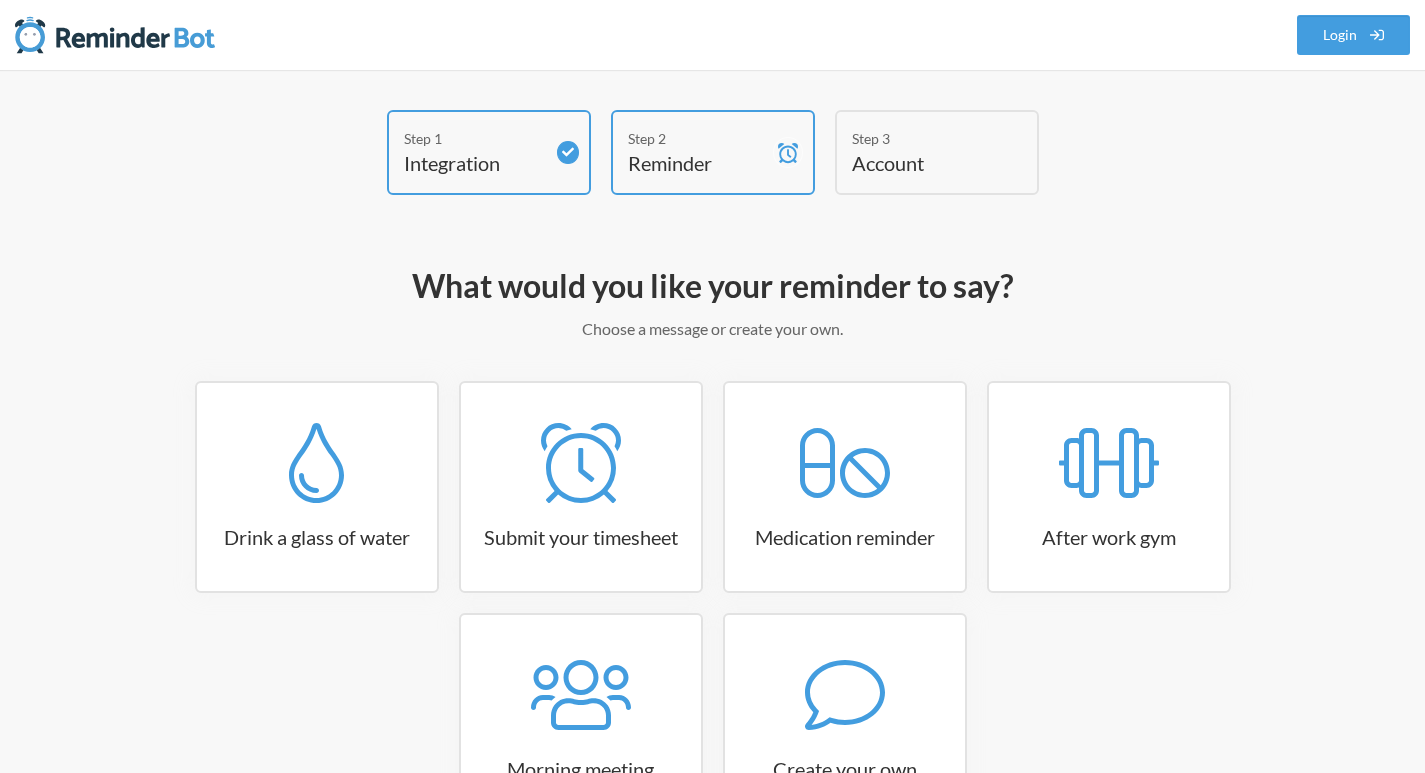 click on "What would you like your reminder to say?" at bounding box center (713, 286) 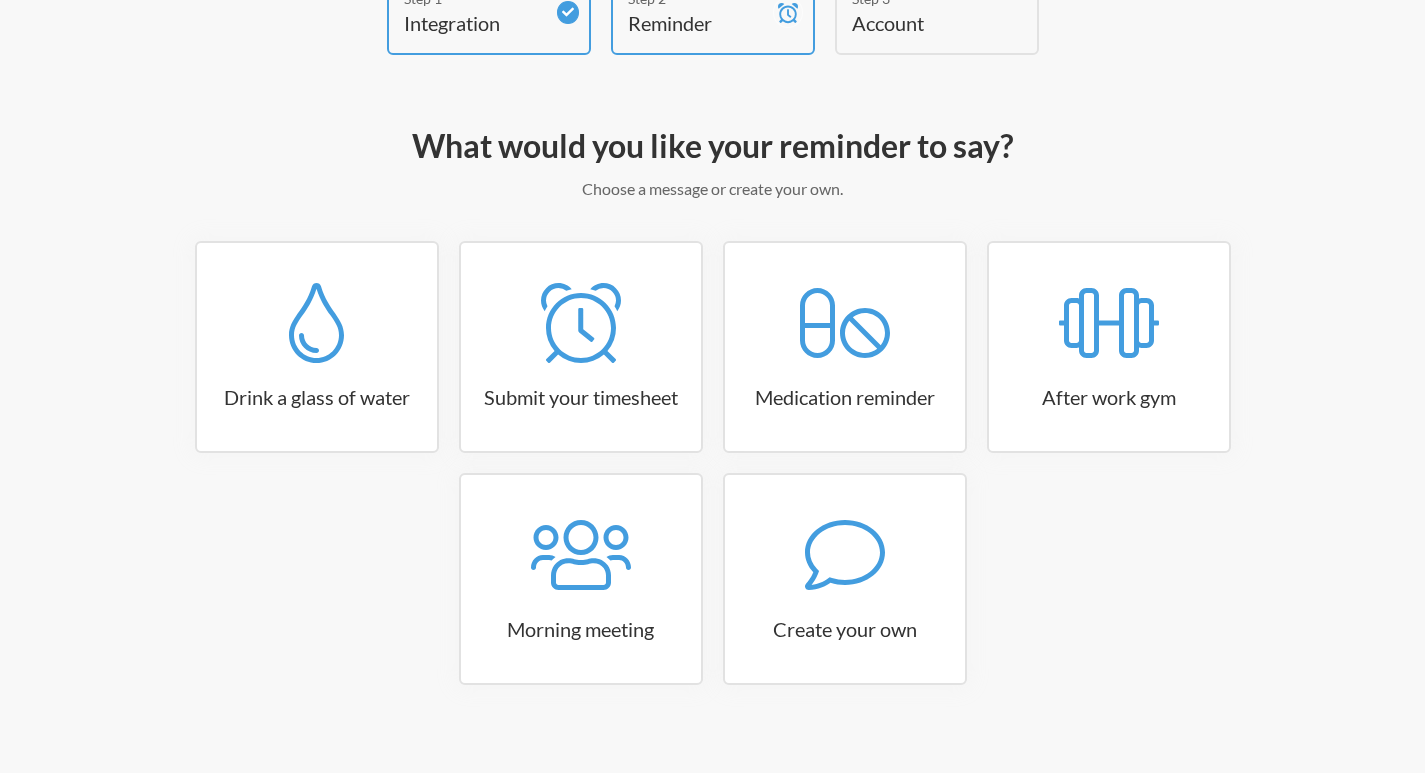 scroll, scrollTop: 162, scrollLeft: 0, axis: vertical 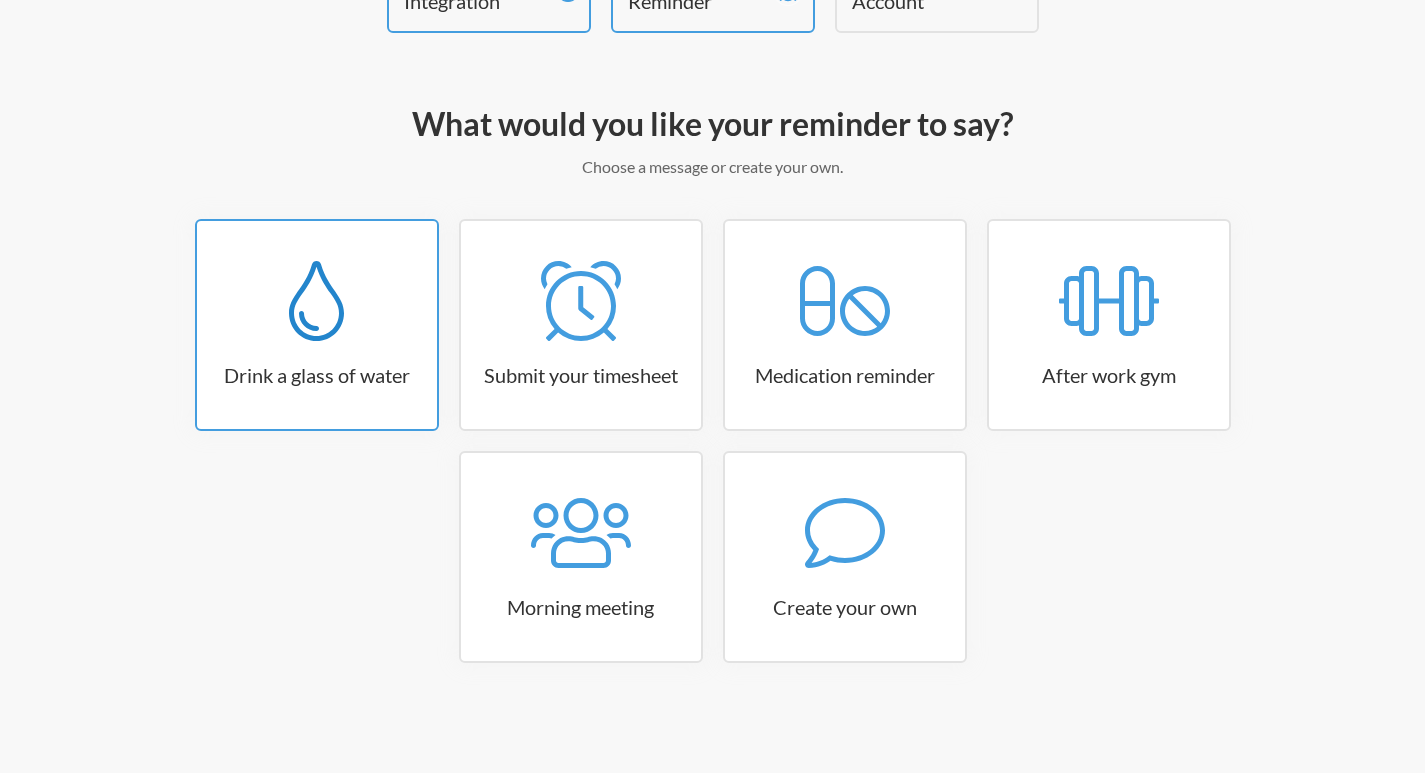 click on "Drink a glass of water" at bounding box center [317, 325] 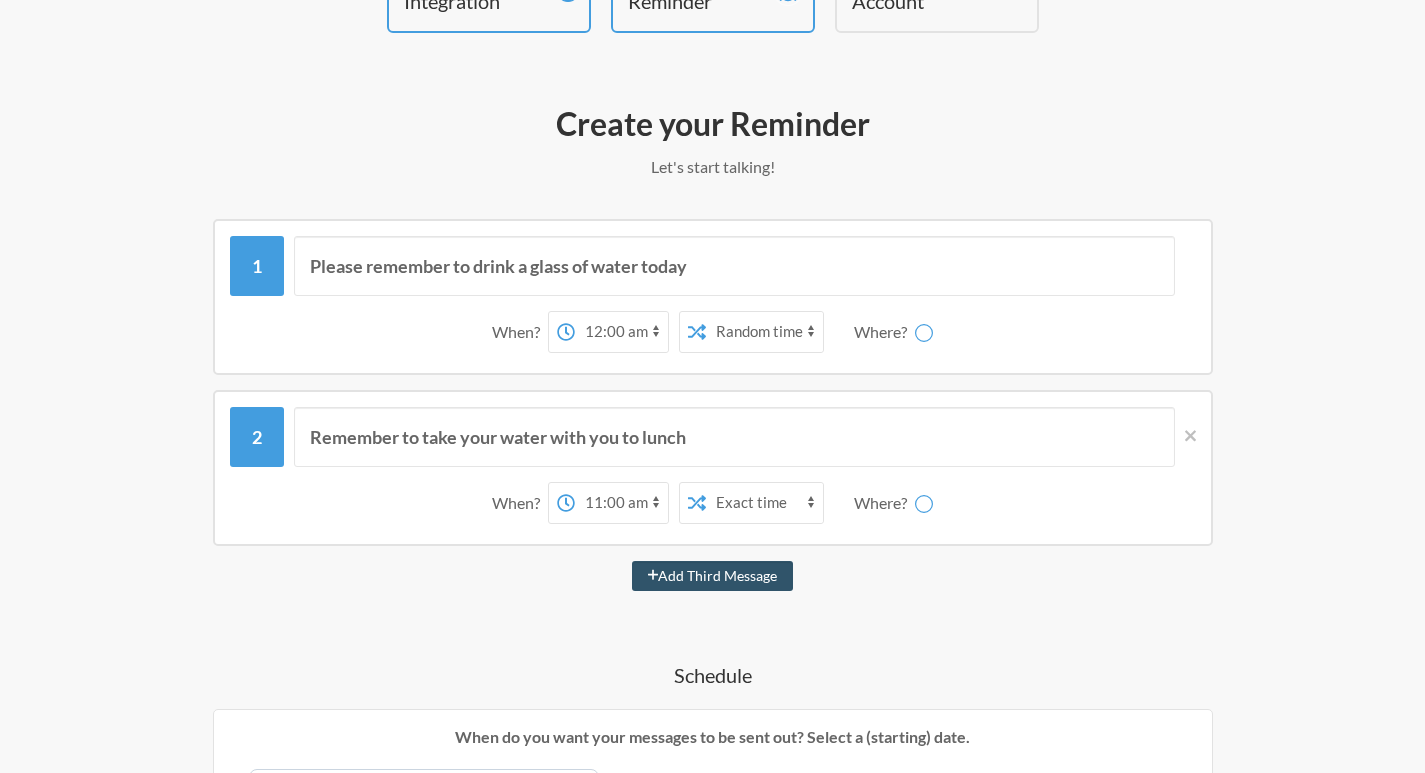 click on "12:00 am 12:15 am 12:30 am 12:45 am 1:00 am 1:15 am 1:30 am 1:45 am 2:00 am 2:15 am 2:30 am 2:45 am 3:00 am 3:15 am 3:30 am 3:45 am 4:00 am 4:15 am 4:30 am 4:45 am 5:00 am 5:15 am 5:30 am 5:45 am 6:00 am 6:15 am 6:30 am 6:45 am 7:00 am 7:15 am 7:30 am 7:45 am 8:00 am 8:15 am 8:30 am 8:45 am 9:00 am 9:15 am 9:30 am 9:45 am 10:00 am 10:15 am 10:30 am 10:45 am 11:00 am 11:15 am 11:30 am 11:45 am 12:00 pm 12:15 pm 12:30 pm 12:45 pm 1:00 pm 1:15 pm 1:30 pm 1:45 pm 2:00 pm 2:15 pm 2:30 pm 2:45 pm 3:00 pm 3:15 pm 3:30 pm 3:45 pm 4:00 pm 4:15 pm 4:30 pm 4:45 pm 5:00 pm 5:15 pm 5:30 pm 5:45 pm 6:00 pm 6:15 pm 6:30 pm 6:45 pm 7:00 pm 7:15 pm 7:30 pm 7:45 pm 8:00 pm 8:15 pm 8:30 pm 8:45 pm 9:00 pm 9:15 pm 9:30 pm 9:45 pm 10:00 pm 10:15 pm 10:30 pm 10:45 pm 11:00 pm 11:15 pm 11:30 pm 11:45 pm" at bounding box center [621, 332] 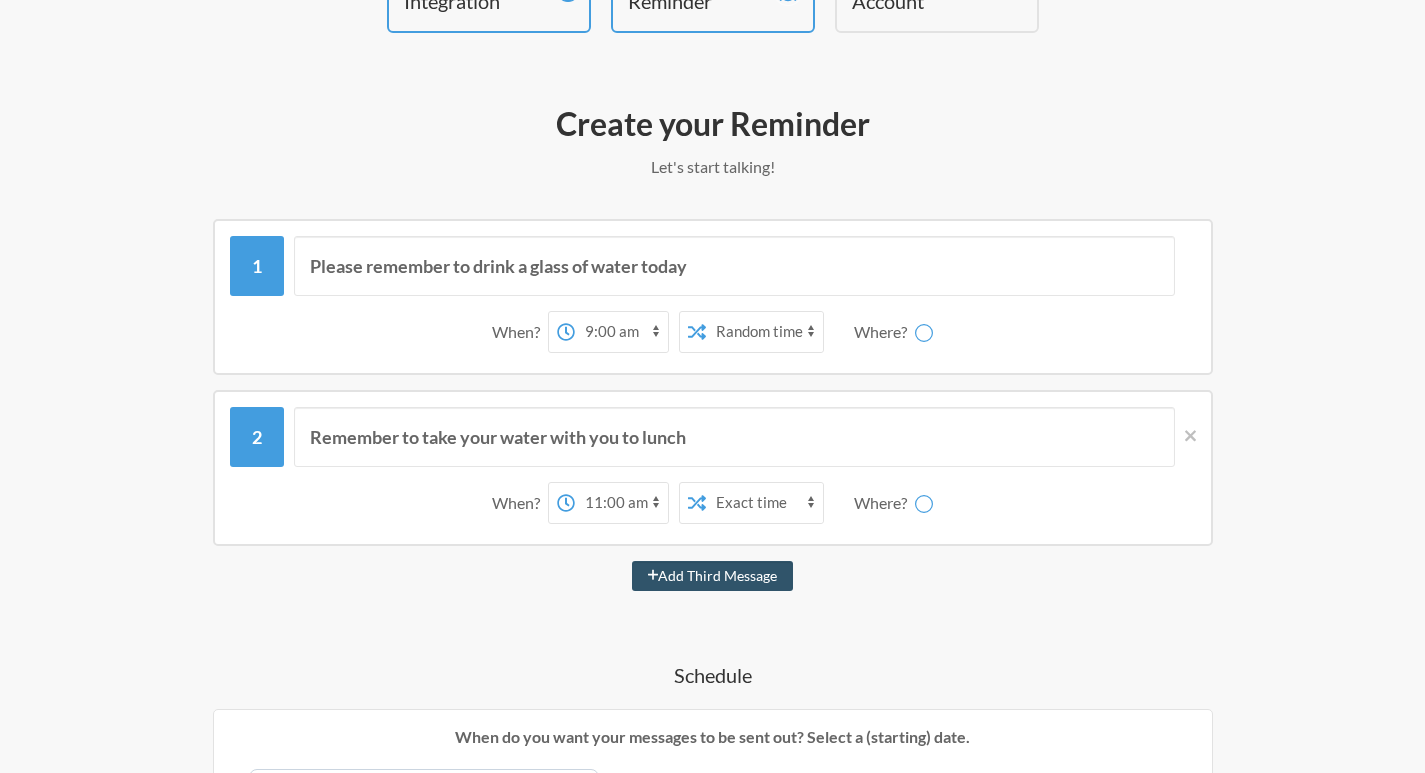 click on "12:00 am 12:15 am 12:30 am 12:45 am 1:00 am 1:15 am 1:30 am 1:45 am 2:00 am 2:15 am 2:30 am 2:45 am 3:00 am 3:15 am 3:30 am 3:45 am 4:00 am 4:15 am 4:30 am 4:45 am 5:00 am 5:15 am 5:30 am 5:45 am 6:00 am 6:15 am 6:30 am 6:45 am 7:00 am 7:15 am 7:30 am 7:45 am 8:00 am 8:15 am 8:30 am 8:45 am 9:00 am 9:15 am 9:30 am 9:45 am 10:00 am 10:15 am 10:30 am 10:45 am 11:00 am 11:15 am 11:30 am 11:45 am 12:00 pm 12:15 pm 12:30 pm 12:45 pm 1:00 pm 1:15 pm 1:30 pm 1:45 pm 2:00 pm 2:15 pm 2:30 pm 2:45 pm 3:00 pm 3:15 pm 3:30 pm 3:45 pm 4:00 pm 4:15 pm 4:30 pm 4:45 pm 5:00 pm 5:15 pm 5:30 pm 5:45 pm 6:00 pm 6:15 pm 6:30 pm 6:45 pm 7:00 pm 7:15 pm 7:30 pm 7:45 pm 8:00 pm 8:15 pm 8:30 pm 8:45 pm 9:00 pm 9:15 pm 9:30 pm 9:45 pm 10:00 pm 10:15 pm 10:30 pm 10:45 pm 11:00 pm 11:15 pm 11:30 pm 11:45 pm" at bounding box center [621, 332] 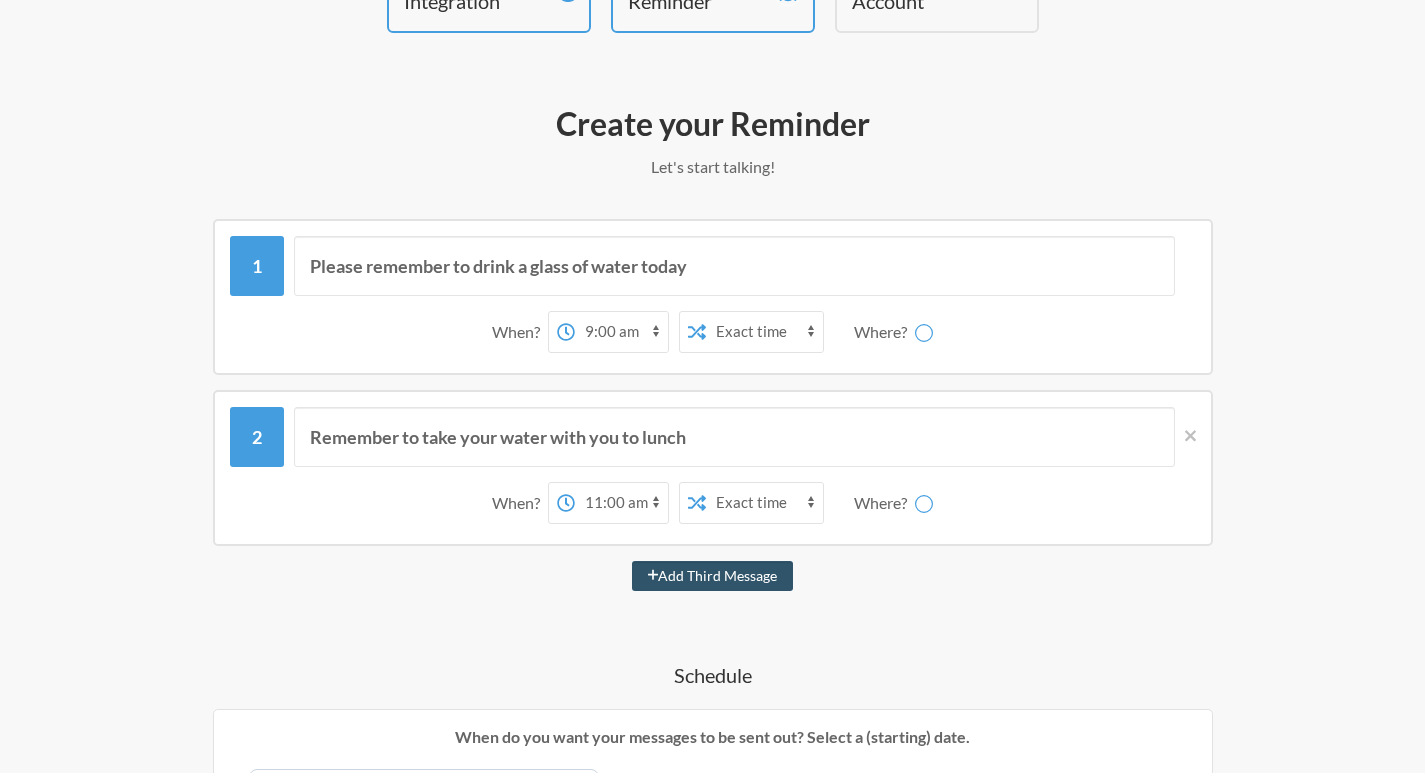 click on "Exact time Random time" at bounding box center (764, 332) 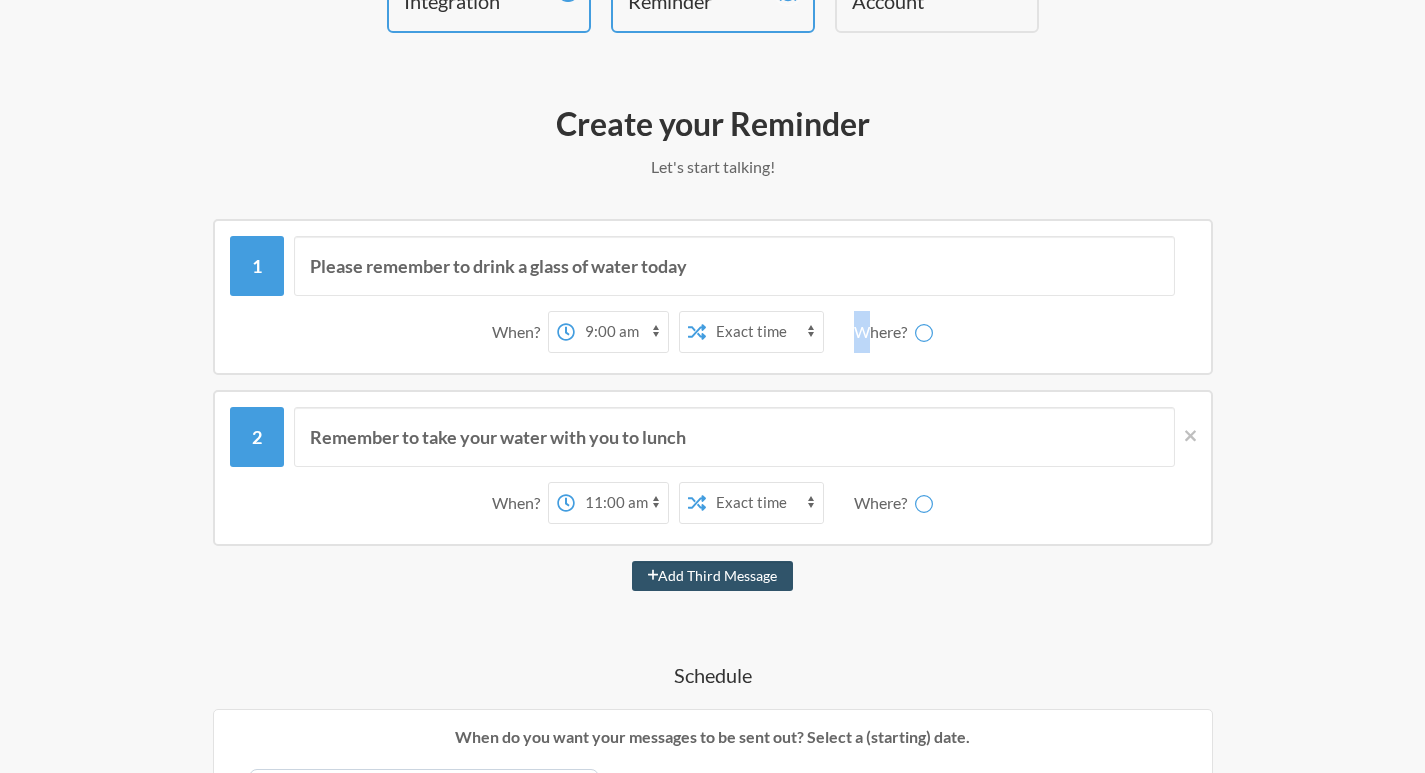 click on "Where?" at bounding box center (884, 332) 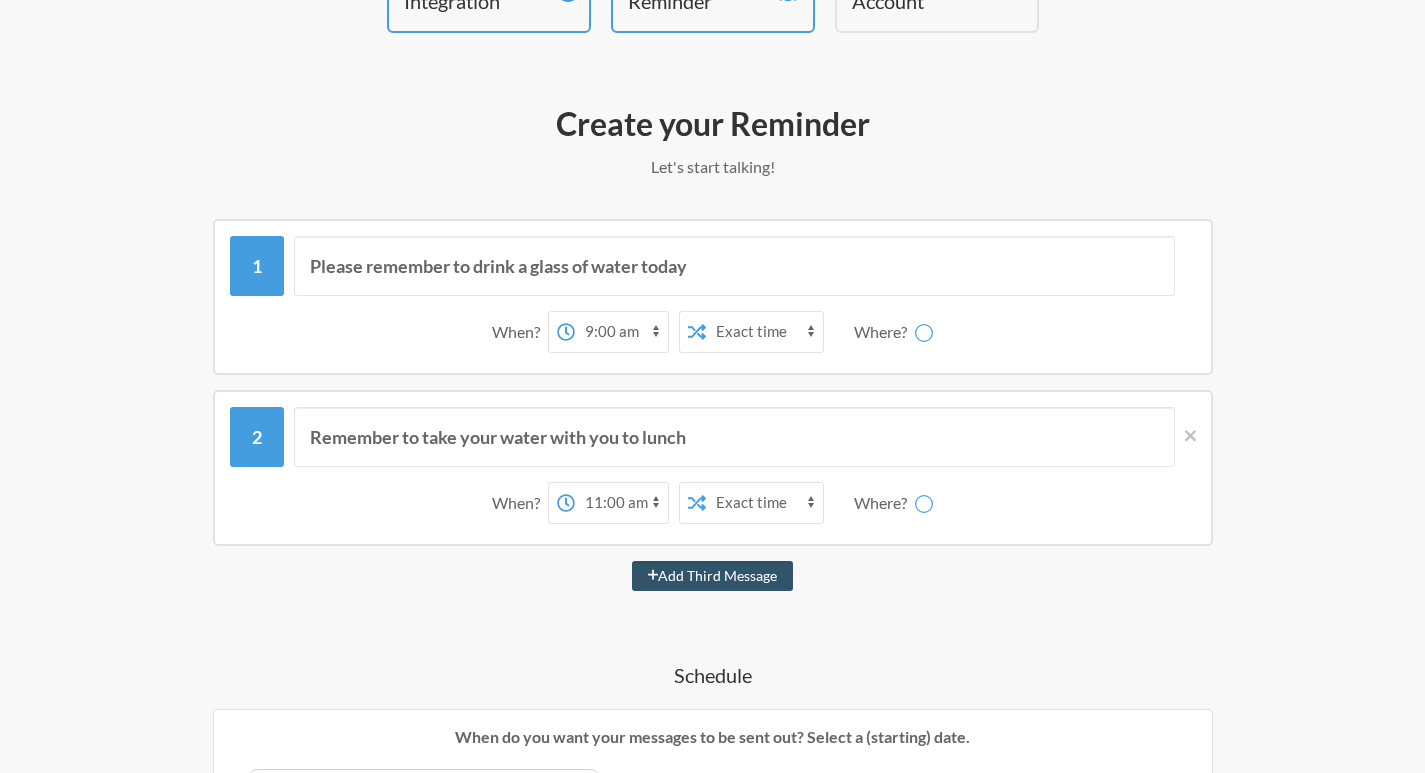 click on "Where?" at bounding box center (884, 332) 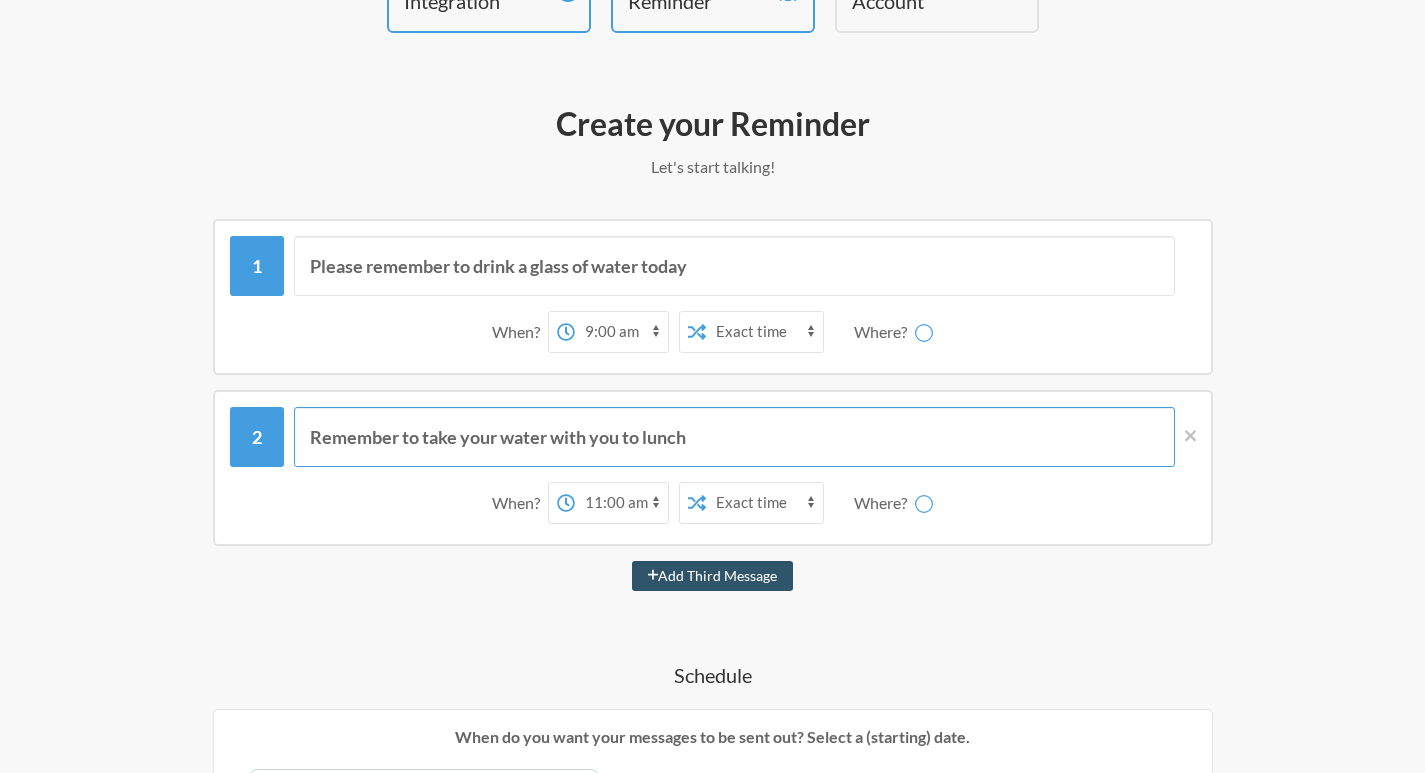 click on "Remember to take your water with you to lunch" at bounding box center (734, 437) 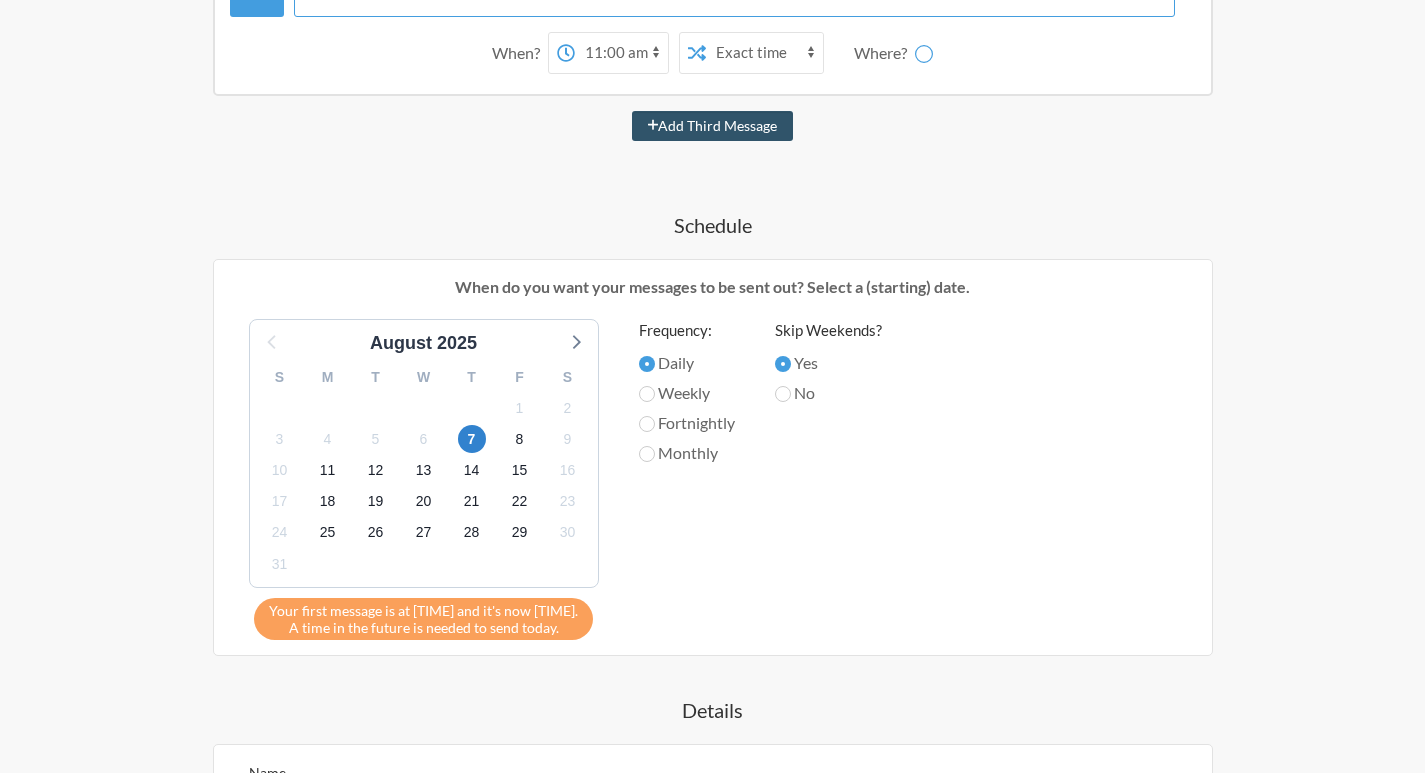 scroll, scrollTop: 662, scrollLeft: 0, axis: vertical 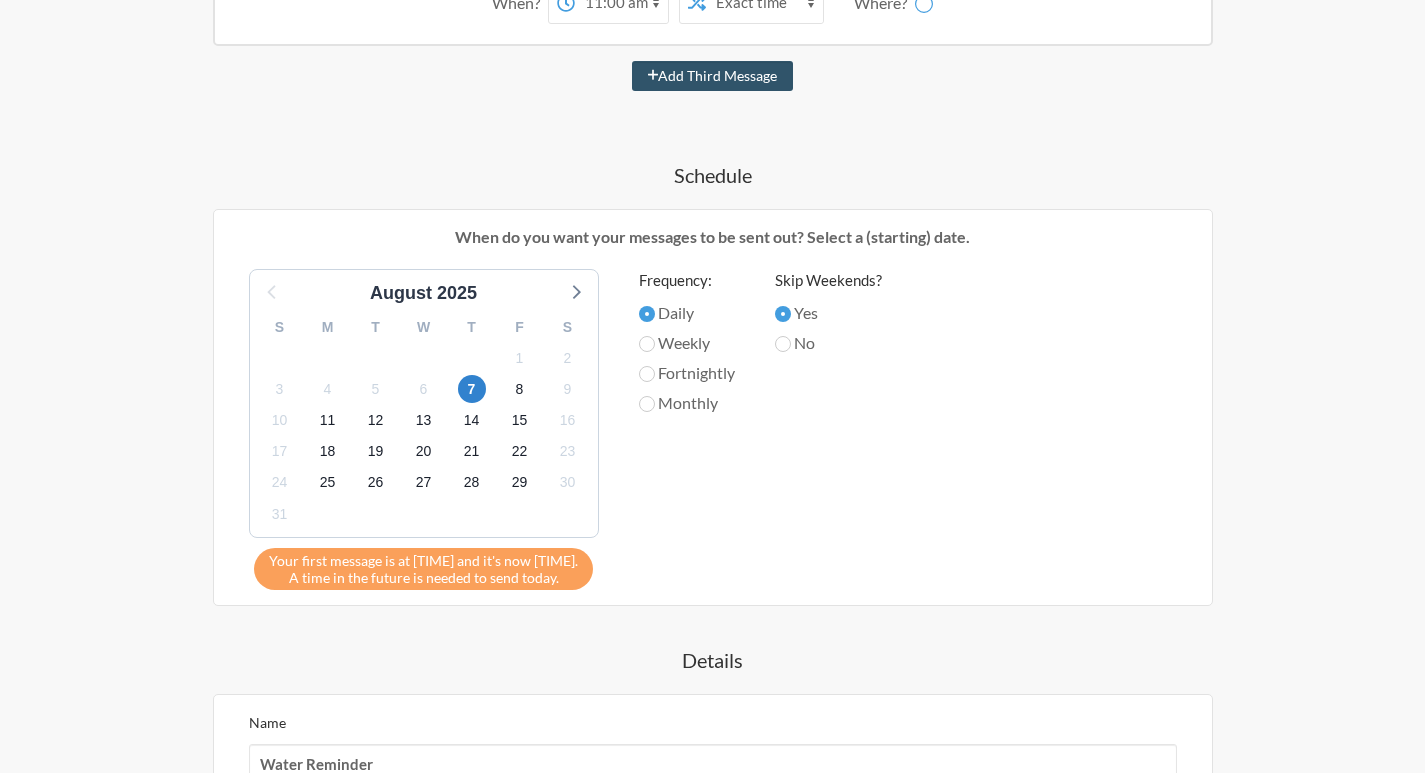 type on "Water" 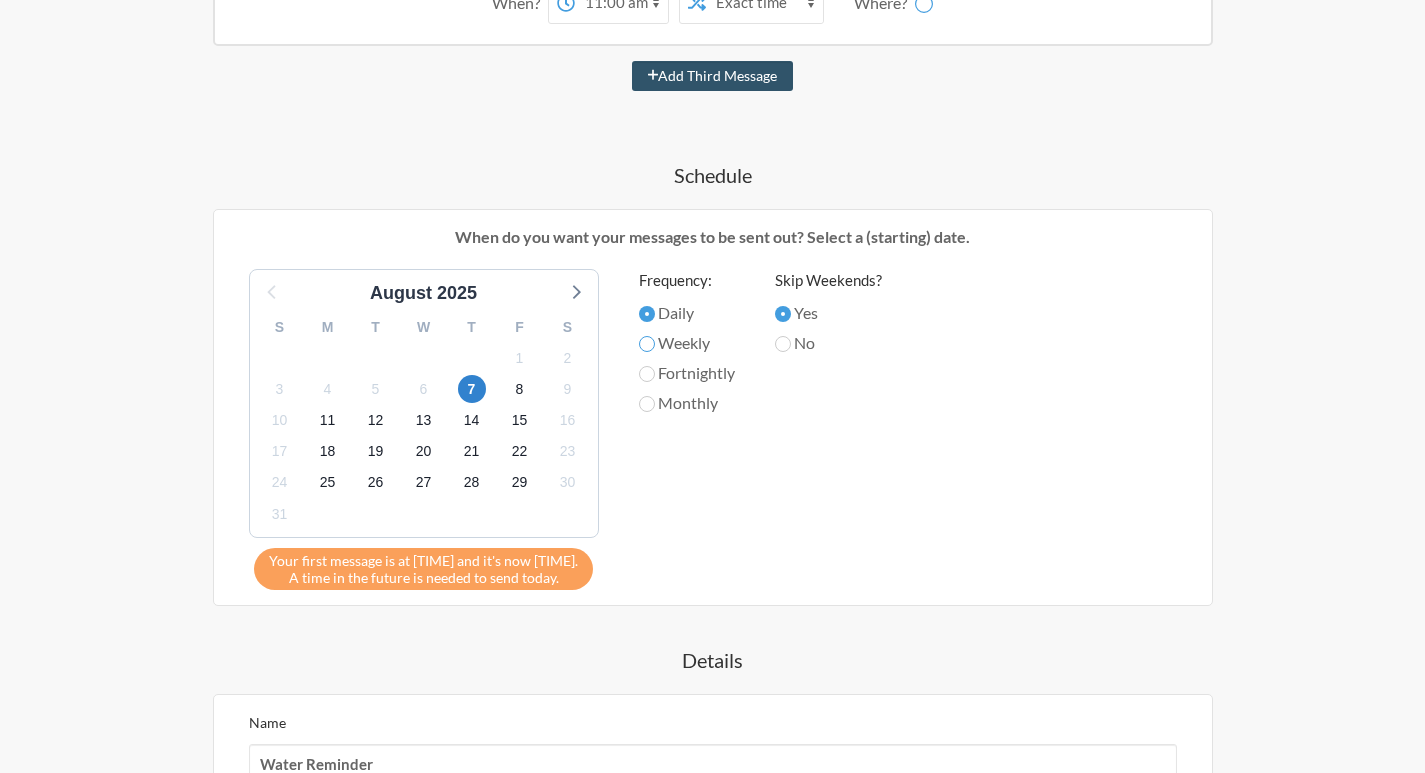 click on "Weekly" at bounding box center (647, 344) 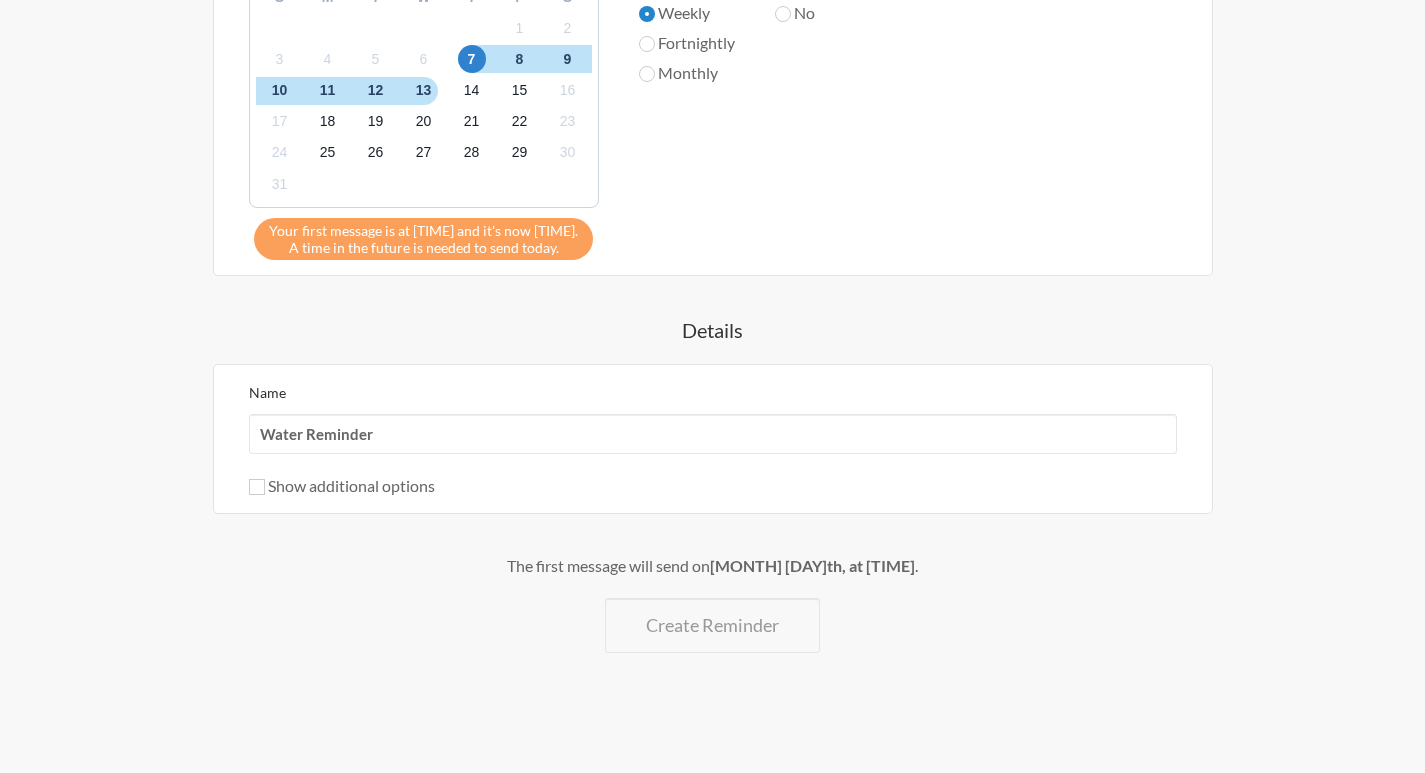 scroll, scrollTop: 1009, scrollLeft: 0, axis: vertical 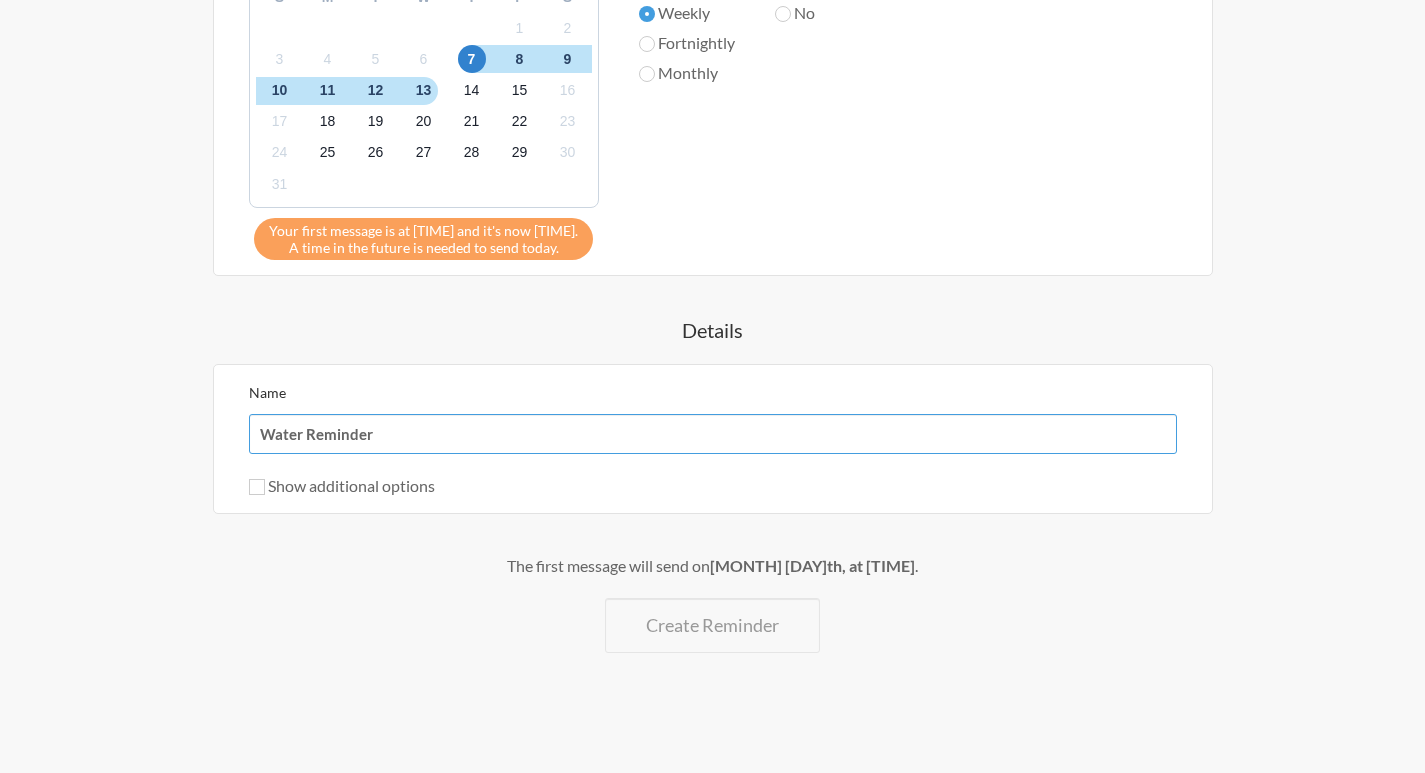 click on "Water Reminder" at bounding box center (713, 434) 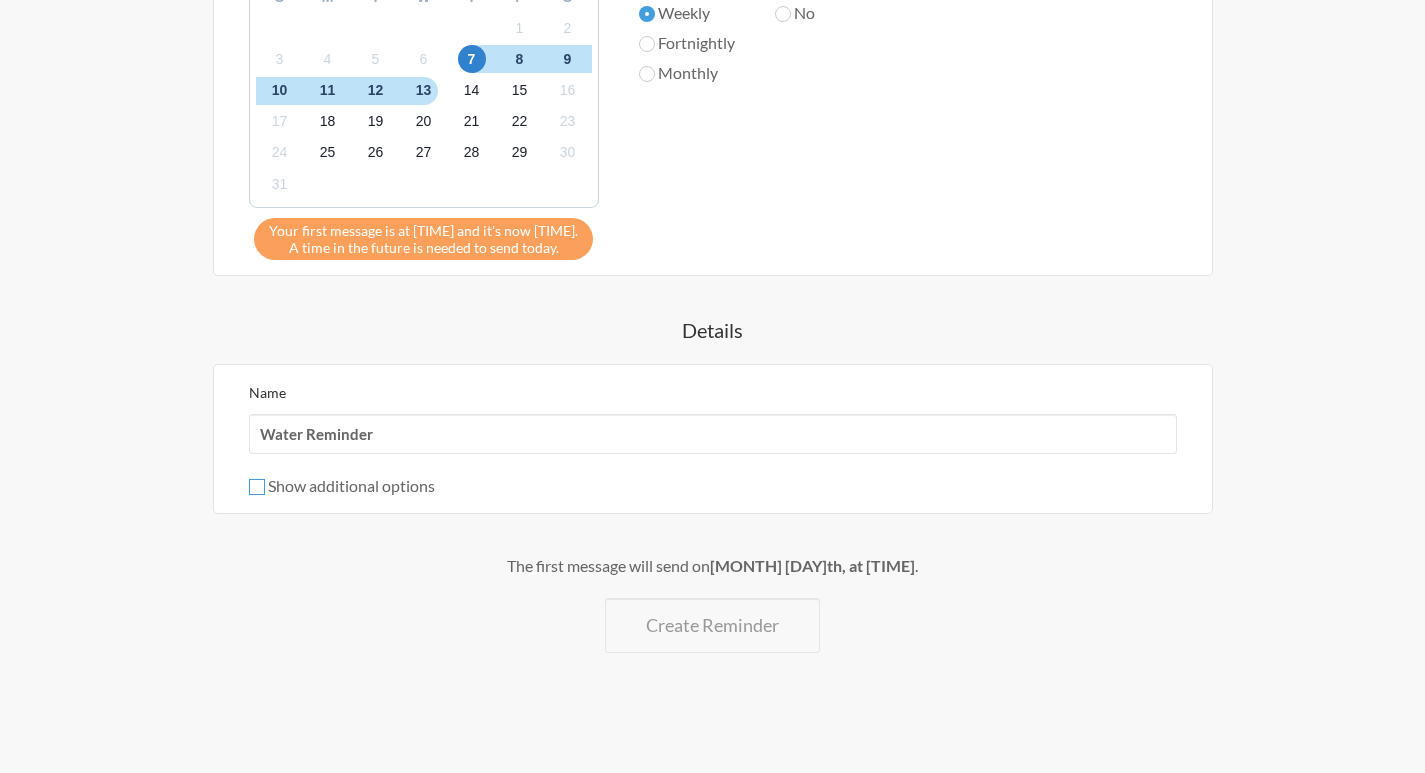 click on "Show additional options" at bounding box center (257, 487) 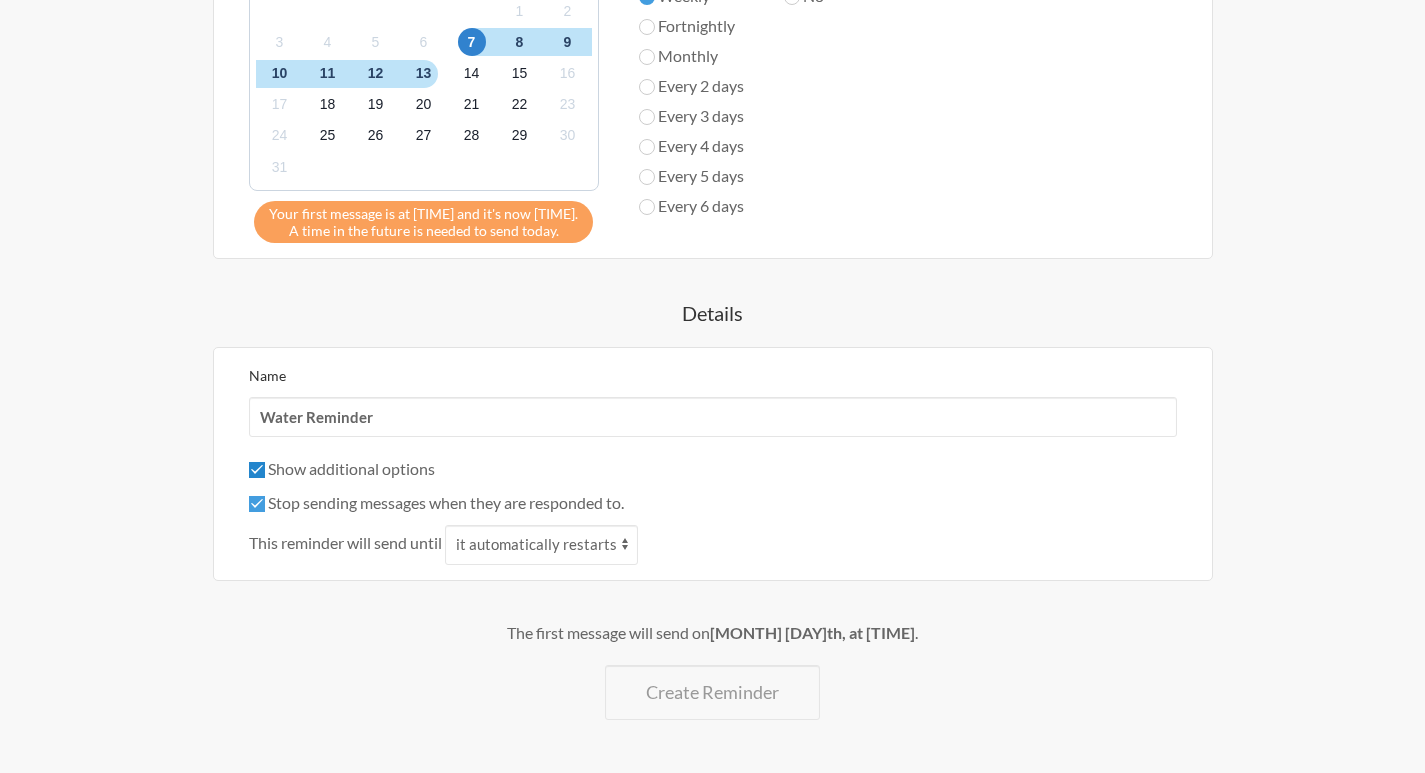 click on "Show additional options" at bounding box center (257, 470) 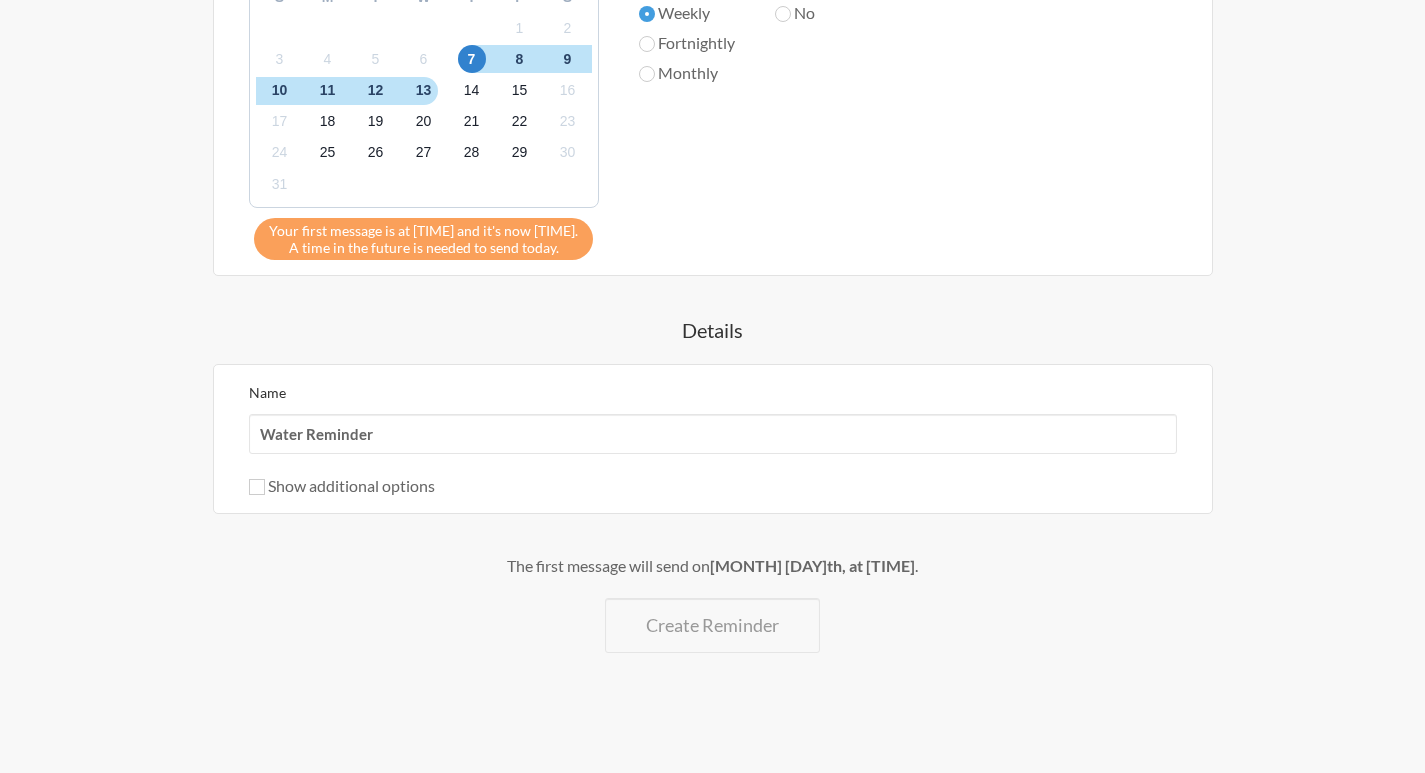 click on "Show additional options" at bounding box center [342, 485] 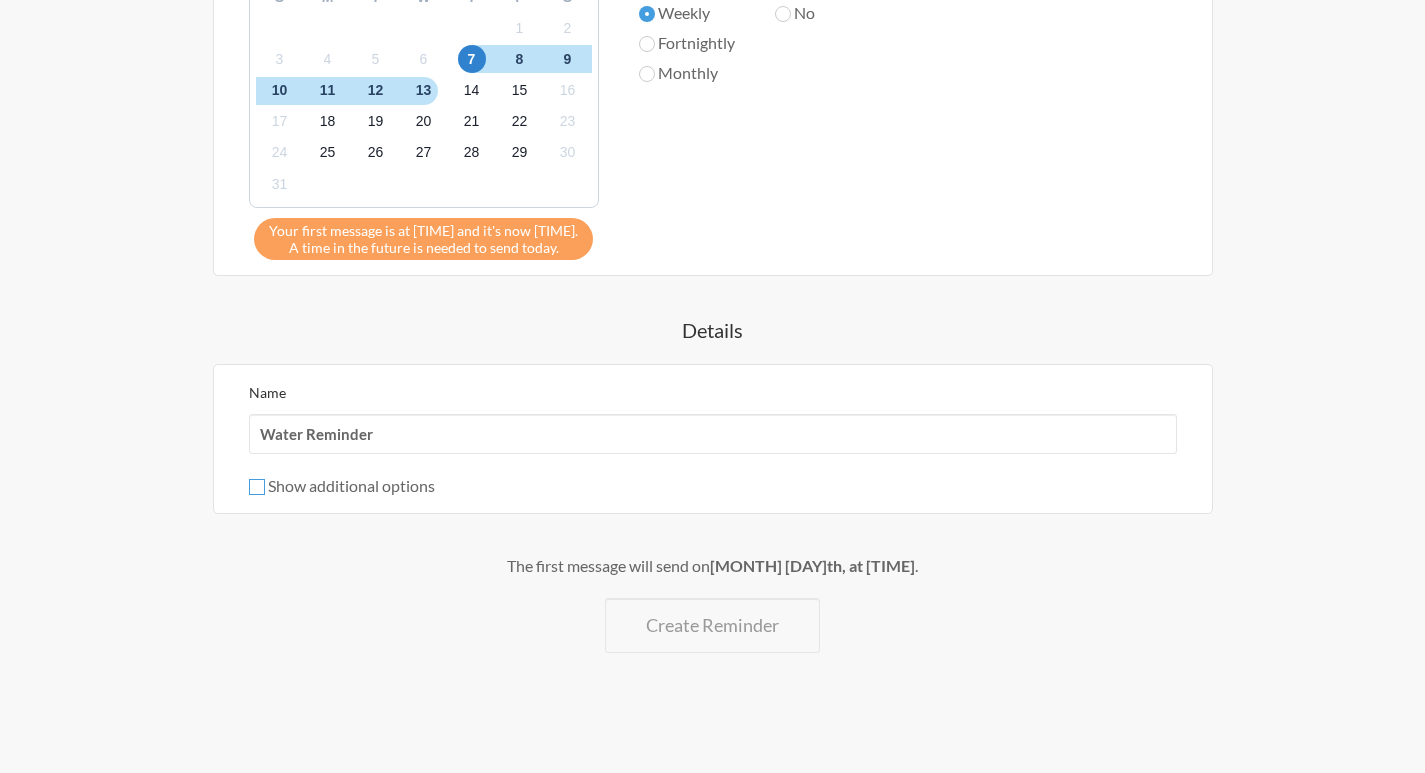 click on "Show additional options" at bounding box center (257, 487) 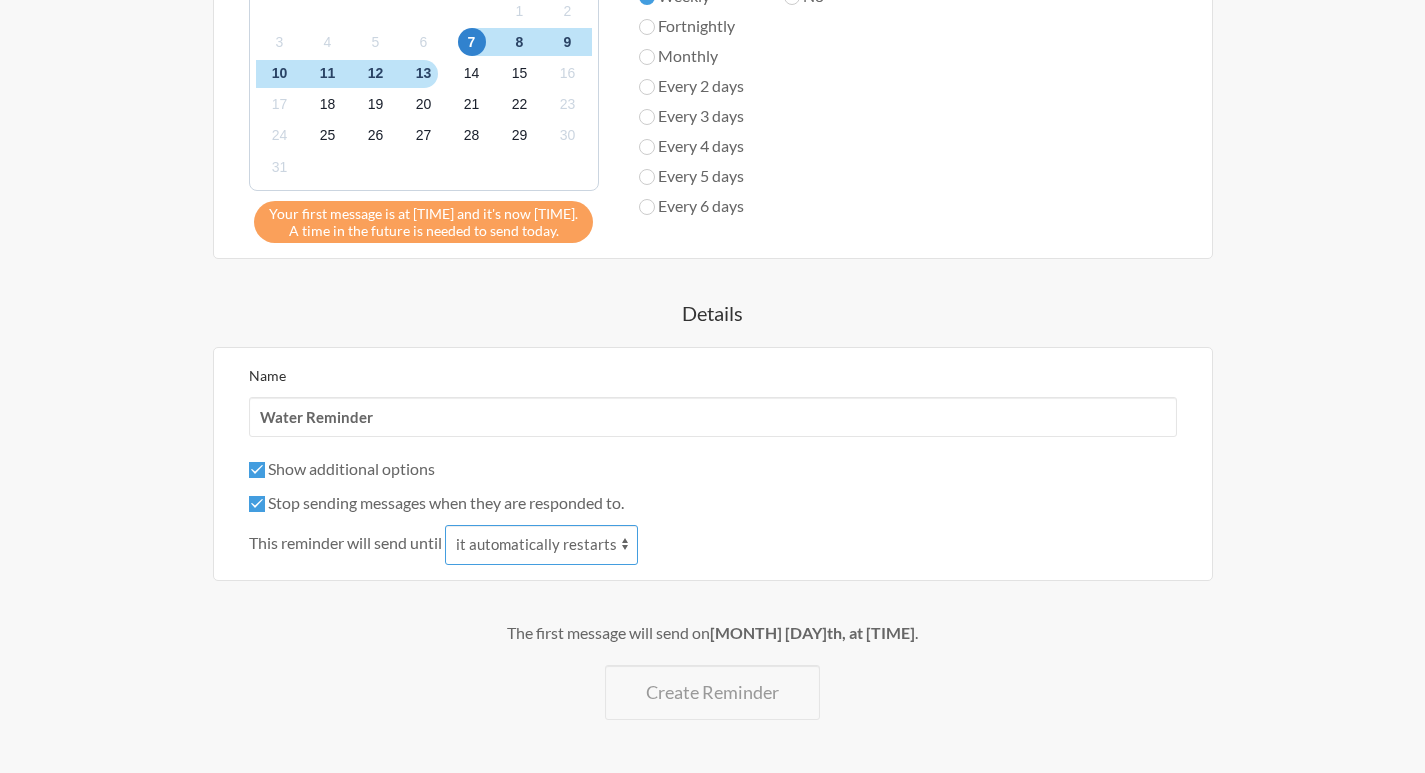 click on "it automatically restarts   it is replied to" at bounding box center [541, 545] 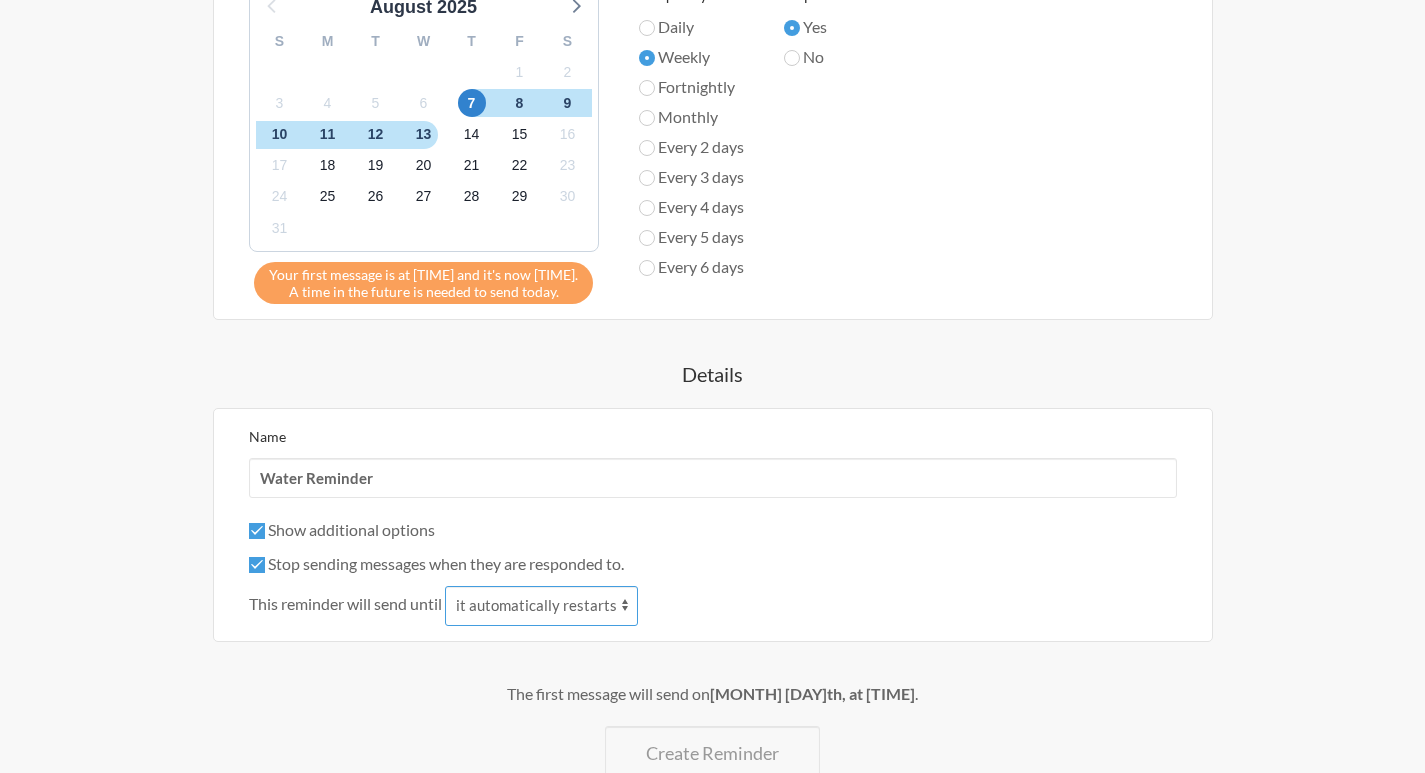 scroll, scrollTop: 1093, scrollLeft: 0, axis: vertical 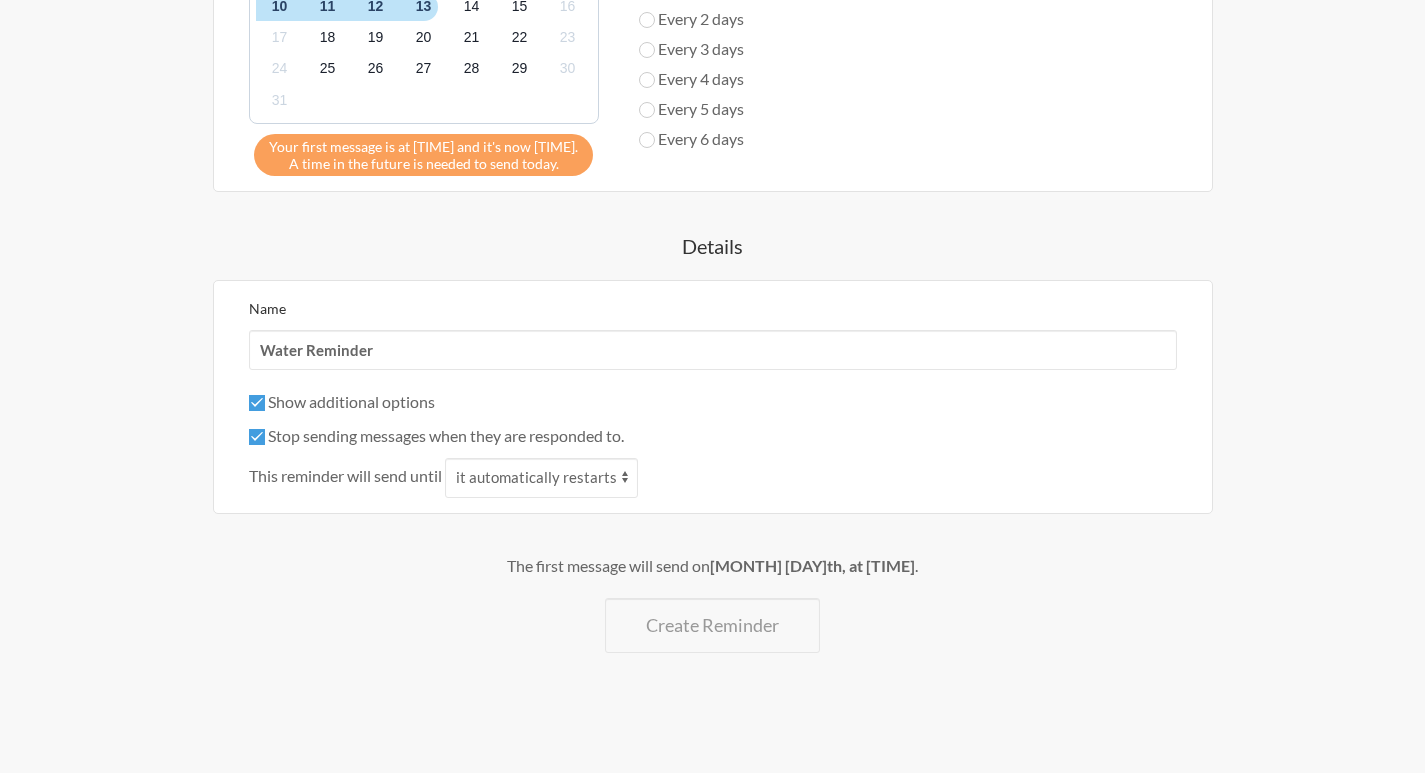 click on "The first message will send on  August 7th, at 9:00am .   Create Reminder" at bounding box center (713, 603) 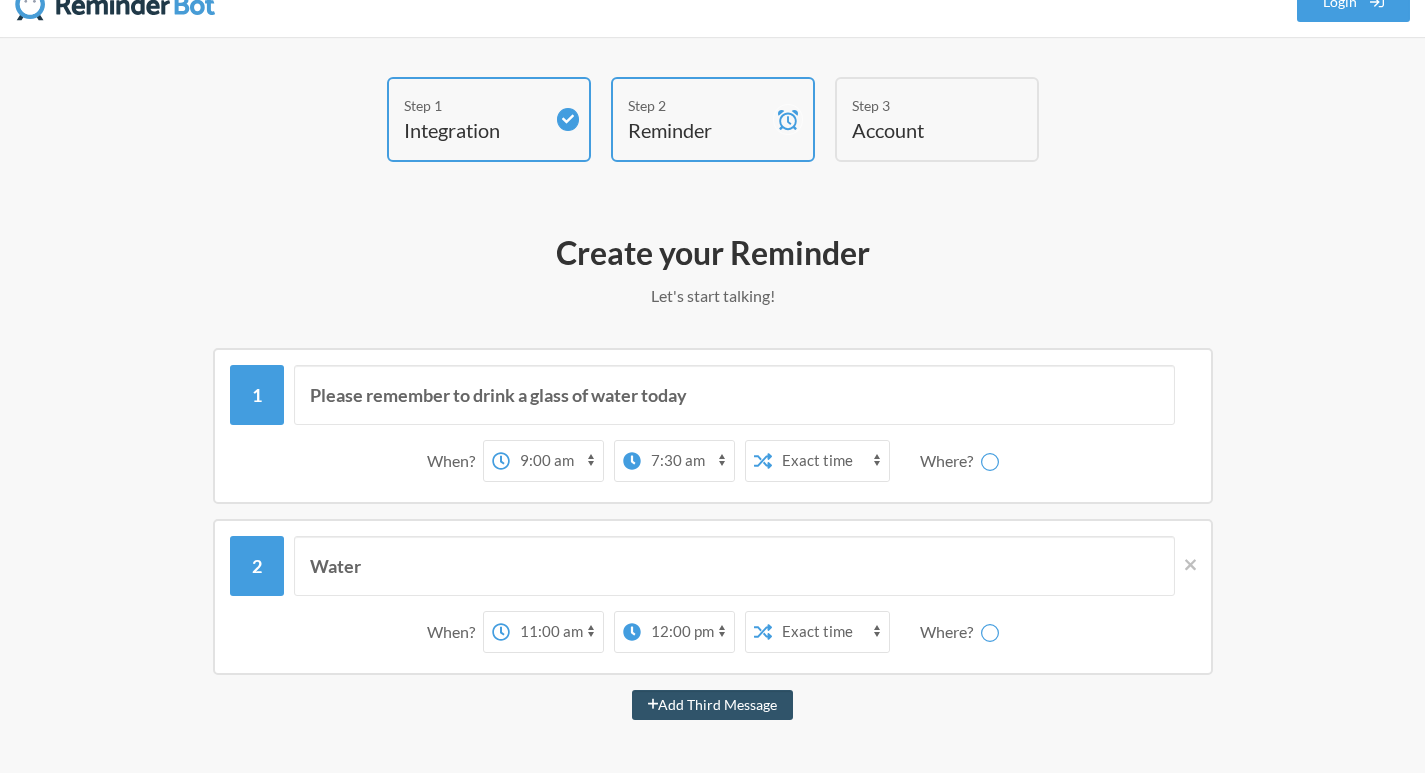 scroll, scrollTop: 0, scrollLeft: 0, axis: both 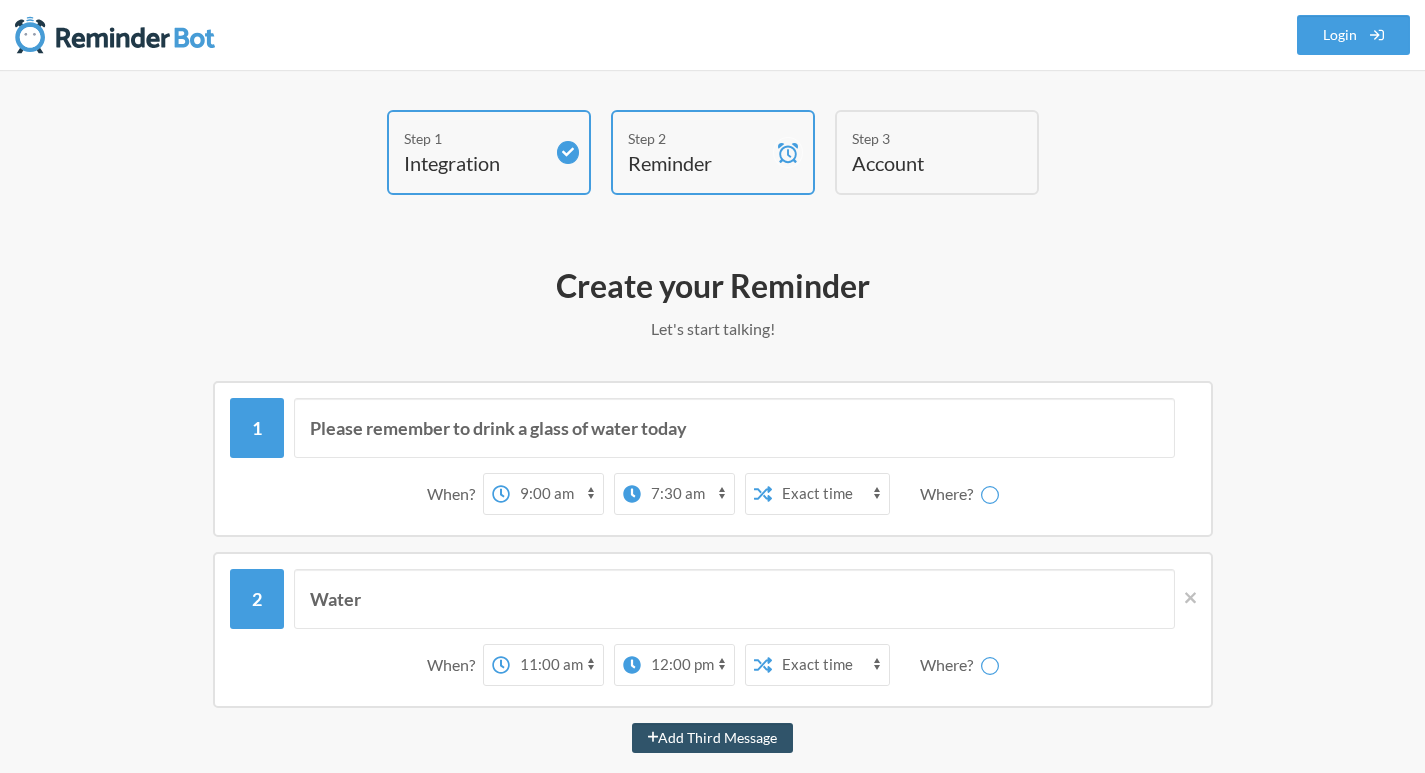 click on "Step 3   Account" at bounding box center (937, 152) 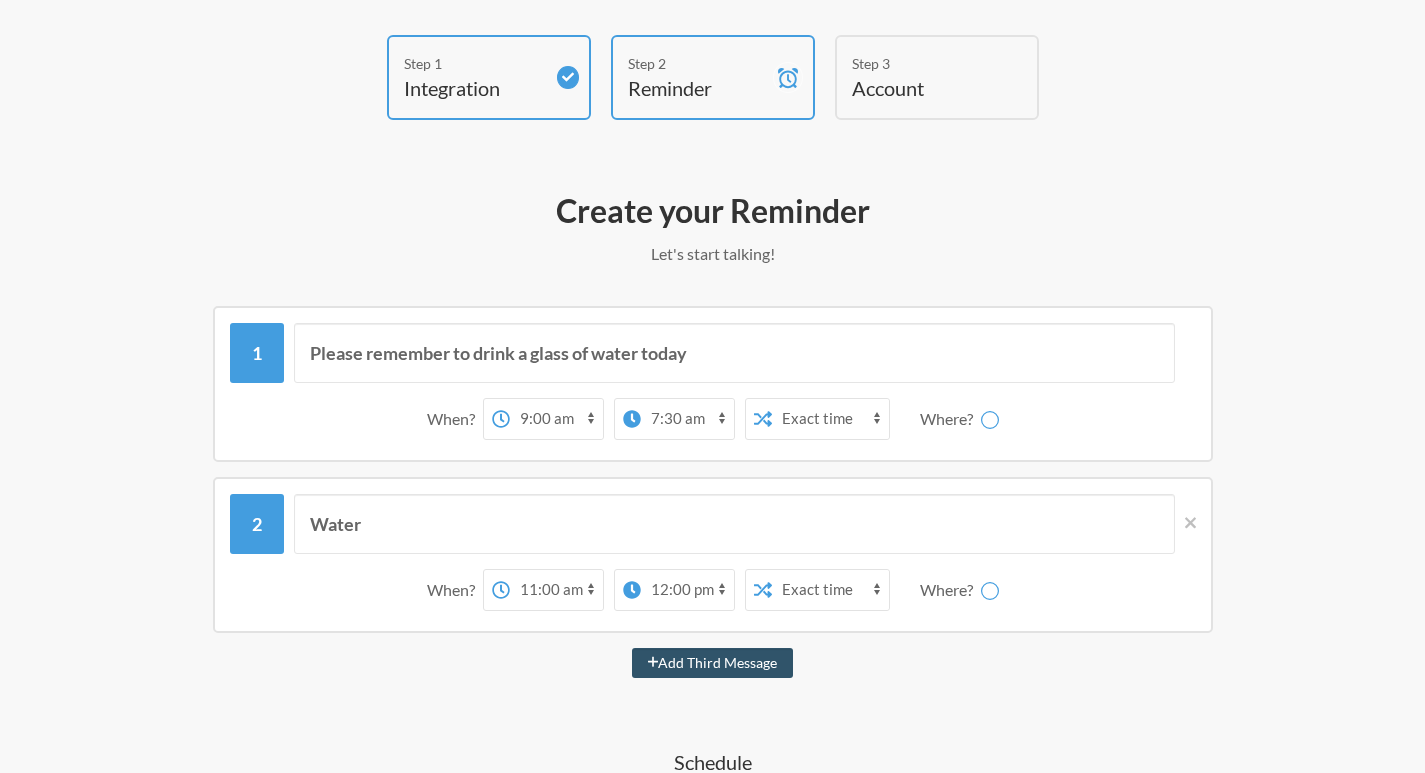 scroll, scrollTop: 200, scrollLeft: 0, axis: vertical 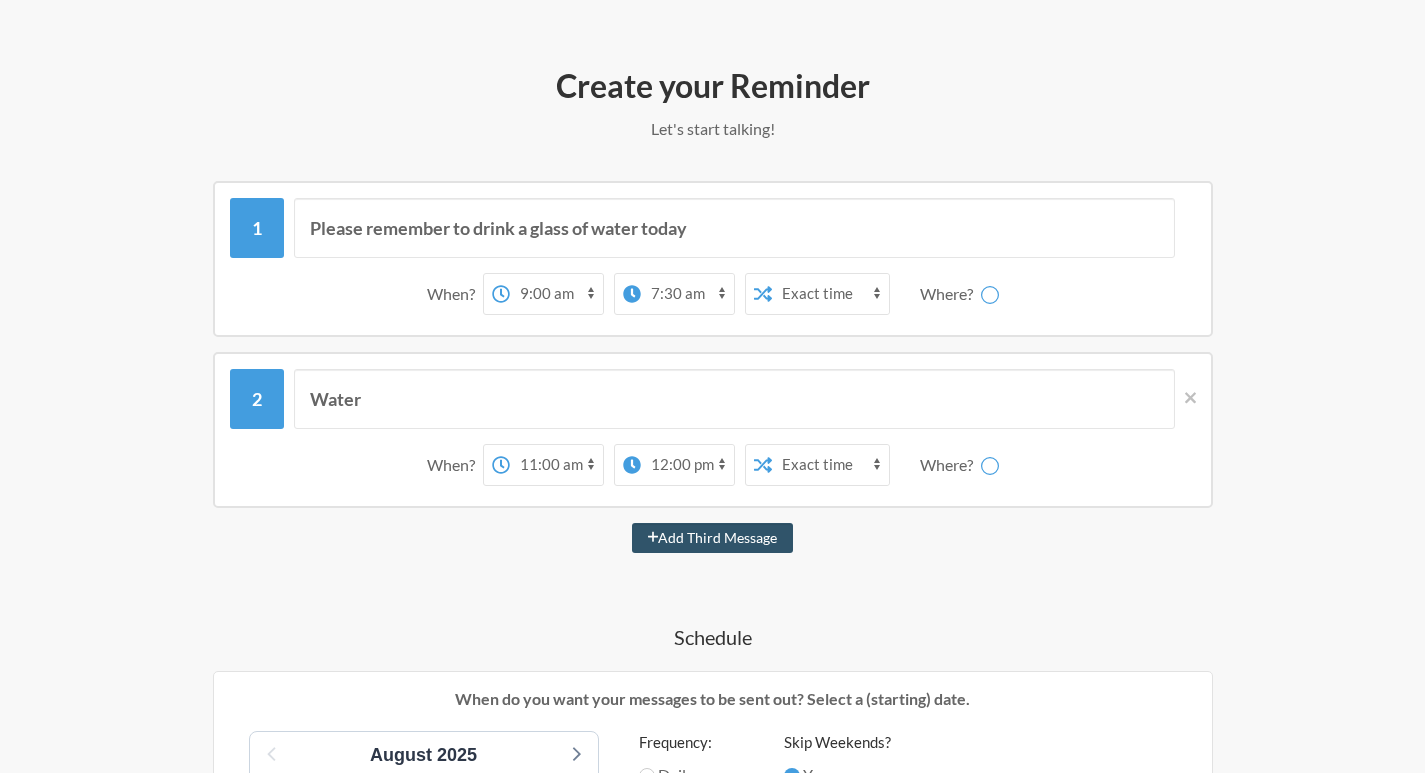click on "12:00 am 12:15 am 12:30 am 12:45 am 1:00 am 1:15 am 1:30 am 1:45 am 2:00 am 2:15 am 2:30 am 2:45 am 3:00 am 3:15 am 3:30 am 3:45 am 4:00 am 4:15 am 4:30 am 4:45 am 5:00 am 5:15 am 5:30 am 5:45 am 6:00 am 6:15 am 6:30 am 6:45 am 7:00 am 7:15 am 7:30 am 7:45 am 8:00 am 8:15 am 8:30 am 8:45 am 9:00 am 9:15 am 9:30 am 9:45 am 10:00 am 10:15 am 10:30 am 10:45 am 11:00 am 11:15 am 11:30 am 11:45 am 12:00 pm 12:15 pm 12:30 pm 12:45 pm 1:00 pm 1:15 pm 1:30 pm 1:45 pm 2:00 pm 2:15 pm 2:30 pm 2:45 pm 3:00 pm 3:15 pm 3:30 pm 3:45 pm 4:00 pm 4:15 pm 4:30 pm 4:45 pm 5:00 pm 5:15 pm 5:30 pm 5:45 pm 6:00 pm 6:15 pm 6:30 pm 6:45 pm 7:00 pm 7:15 pm 7:30 pm 7:45 pm 8:00 pm 8:15 pm 8:30 pm 8:45 pm 9:00 pm 9:15 pm 9:30 pm 9:45 pm 10:00 pm 10:15 pm 10:30 pm 10:45 pm 11:00 pm 11:15 pm 11:30 pm 11:45 pm" at bounding box center [687, 294] 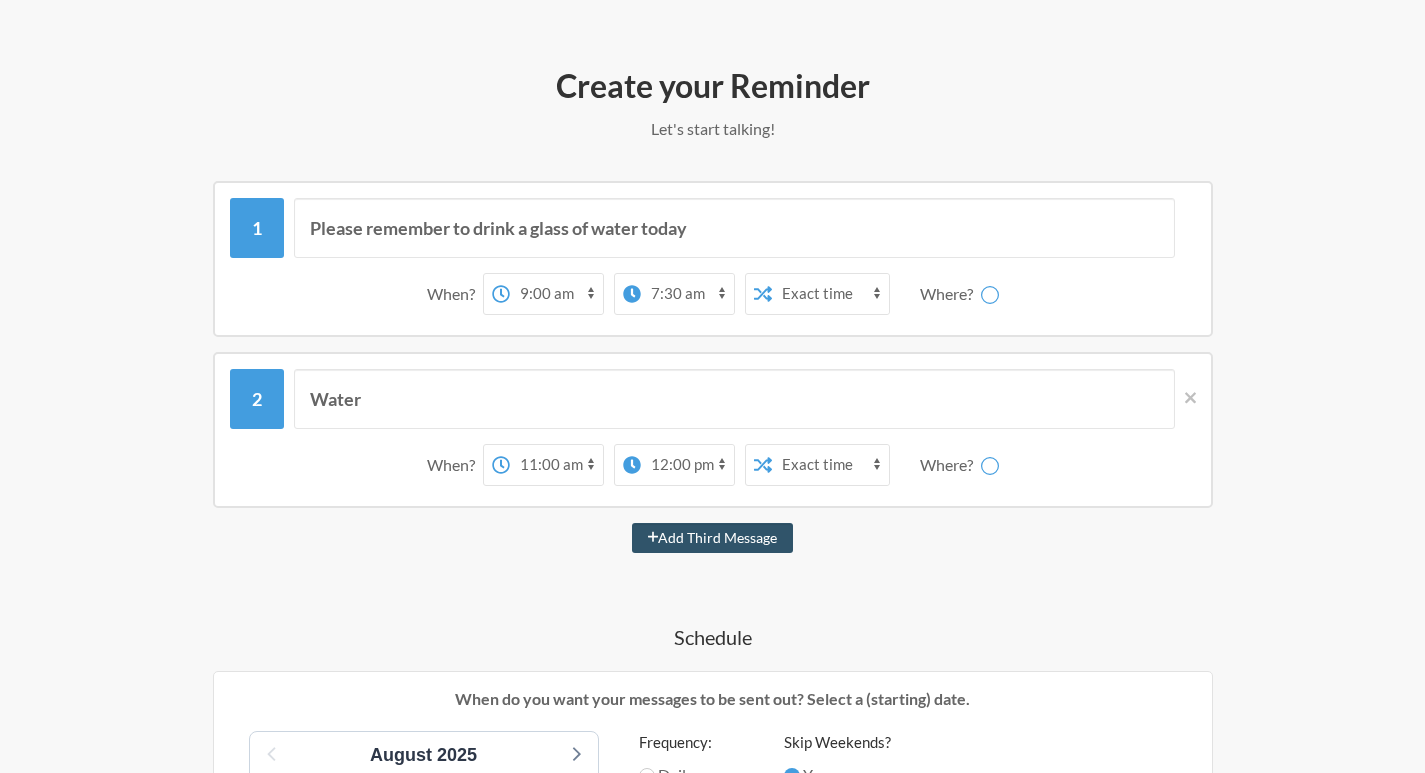 click on "Where?" at bounding box center [950, 294] 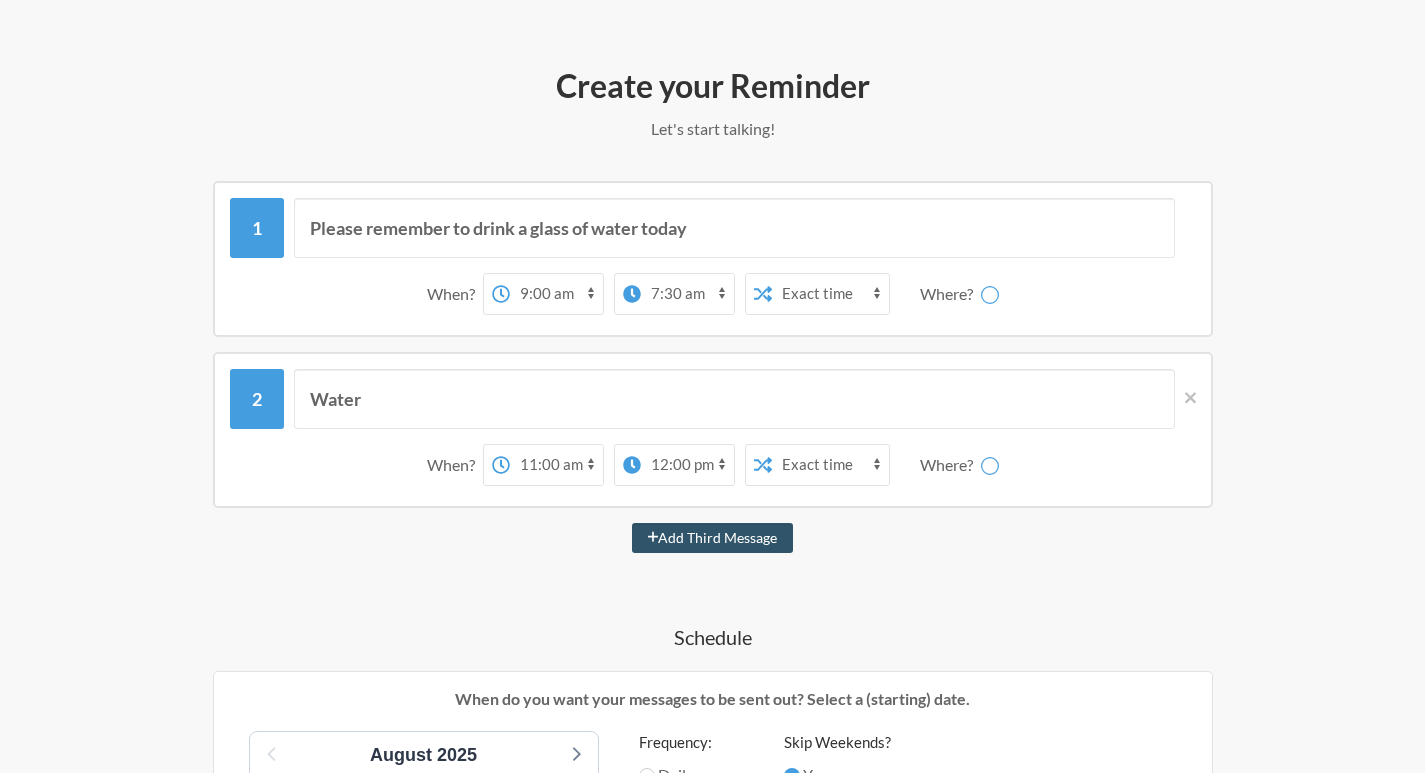 click on "When?     12:00 am 12:15 am 12:30 am 12:45 am 1:00 am 1:15 am 1:30 am 1:45 am 2:00 am 2:15 am 2:30 am 2:45 am 3:00 am 3:15 am 3:30 am 3:45 am 4:00 am 4:15 am 4:30 am 4:45 am 5:00 am 5:15 am 5:30 am 5:45 am 6:00 am 6:15 am 6:30 am 6:45 am 7:00 am 7:15 am 7:30 am 7:45 am 8:00 am 8:15 am 8:30 am 8:45 am 9:00 am 9:15 am 9:30 am 9:45 am 10:00 am 10:15 am 10:30 am 10:45 am 11:00 am 11:15 am 11:30 am 11:45 am 12:00 pm 12:15 pm 12:30 pm 12:45 pm 1:00 pm 1:15 pm 1:30 pm 1:45 pm 2:00 pm 2:15 pm 2:30 pm 2:45 pm 3:00 pm 3:15 pm 3:30 pm 3:45 pm 4:00 pm 4:15 pm 4:30 pm 4:45 pm 5:00 pm 5:15 pm 5:30 pm 5:45 pm 6:00 pm 6:15 pm 6:30 pm 6:45 pm 7:00 pm 7:15 pm 7:30 pm 7:45 pm 8:00 pm 8:15 pm 8:30 pm 8:45 pm 9:00 pm 9:15 pm 9:30 pm 9:45 pm 10:00 pm 10:15 pm 10:30 pm 10:45 pm 11:00 pm 11:15 pm 11:30 pm 11:45 pm   on  day 1     12:00 am 12:15 am 12:30 am 12:45 am 1:00 am 1:15 am 1:30 am 1:45 am 2:00 am 2:15 am 2:30 am 2:45 am 3:00 am 3:15 am 3:30 am 3:45 am 4:00 am 4:15 am 4:30 am 4:45 am 5:00 am 5:15 am 5:30 am 5:45 am 6:00 am" at bounding box center [713, 294] 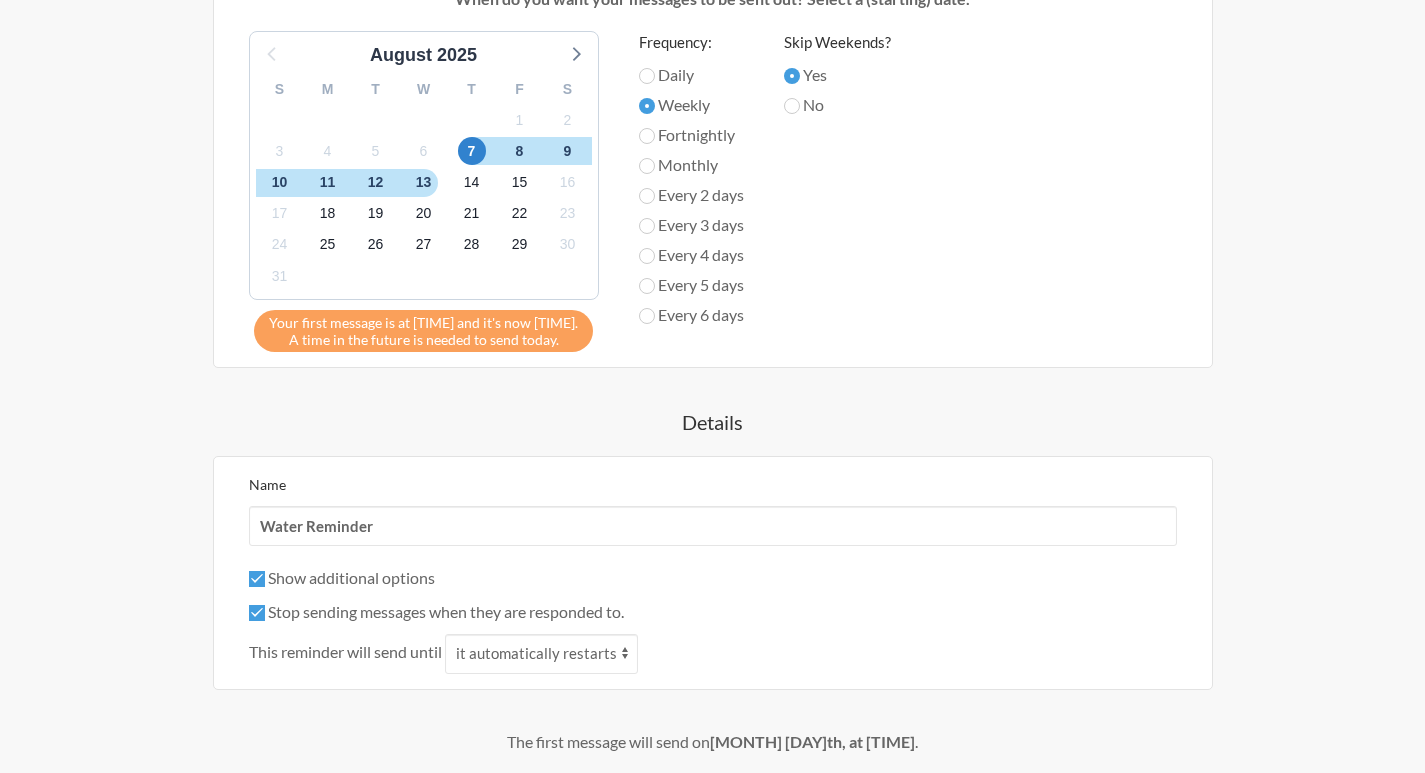 click on "Your first message is at 9:00am and it's now 10:43am.
A time in the future is needed to send today." at bounding box center [423, 331] 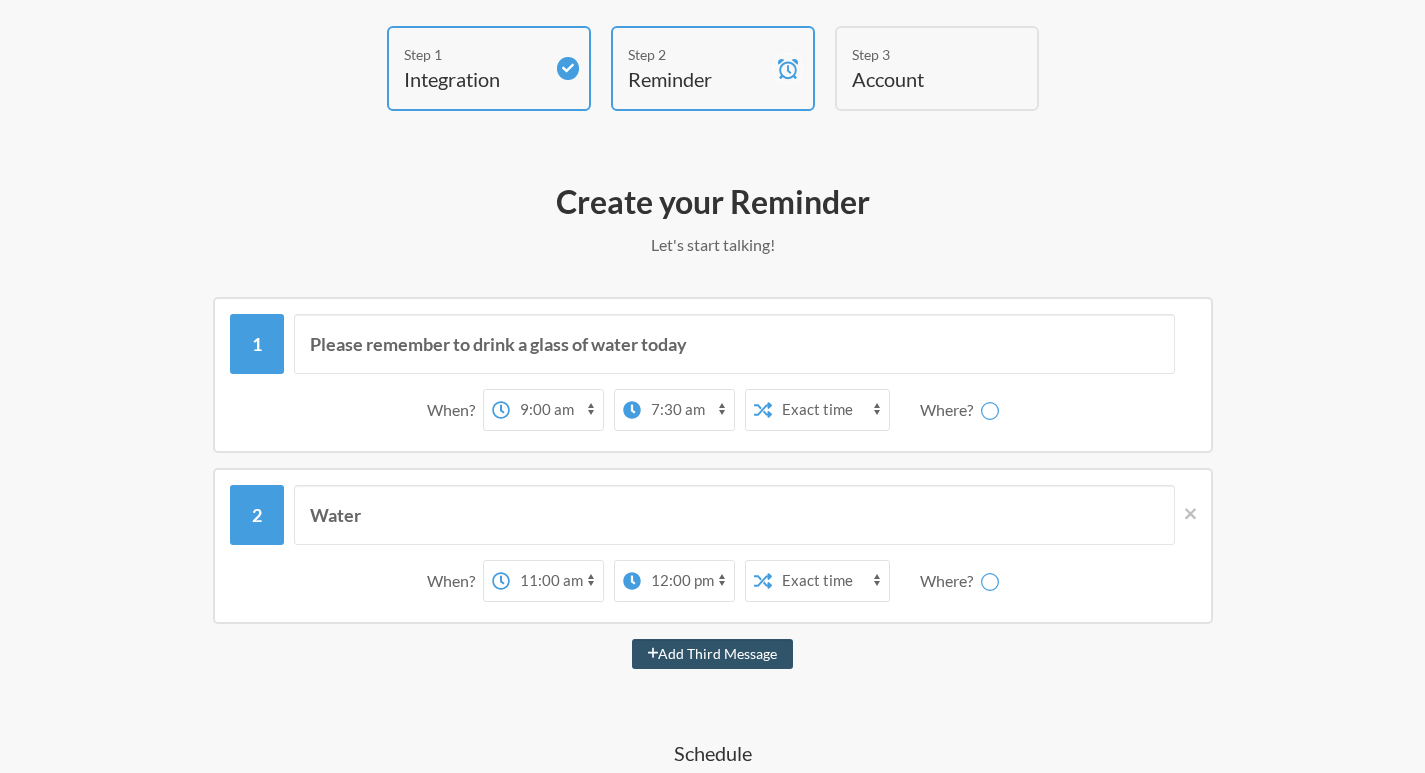 scroll, scrollTop: 200, scrollLeft: 0, axis: vertical 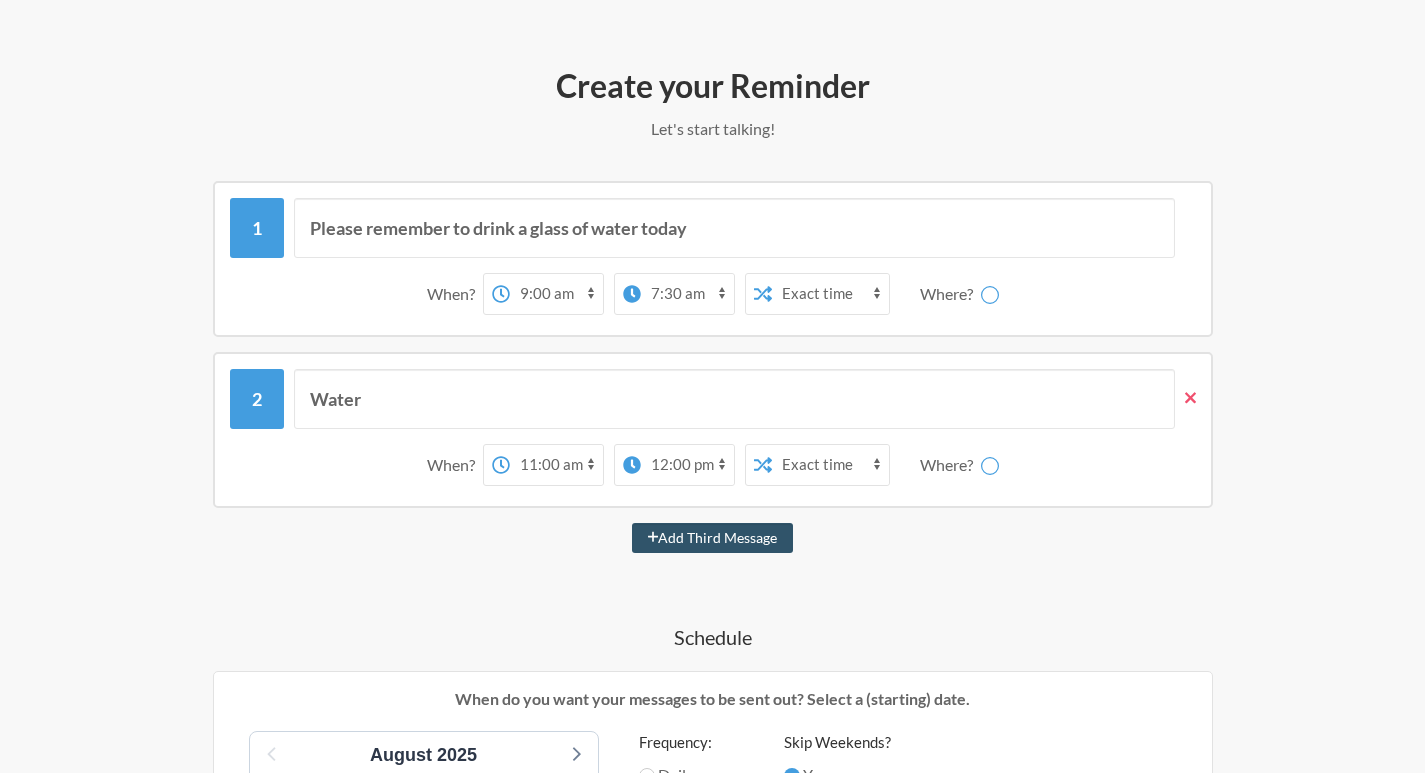 click 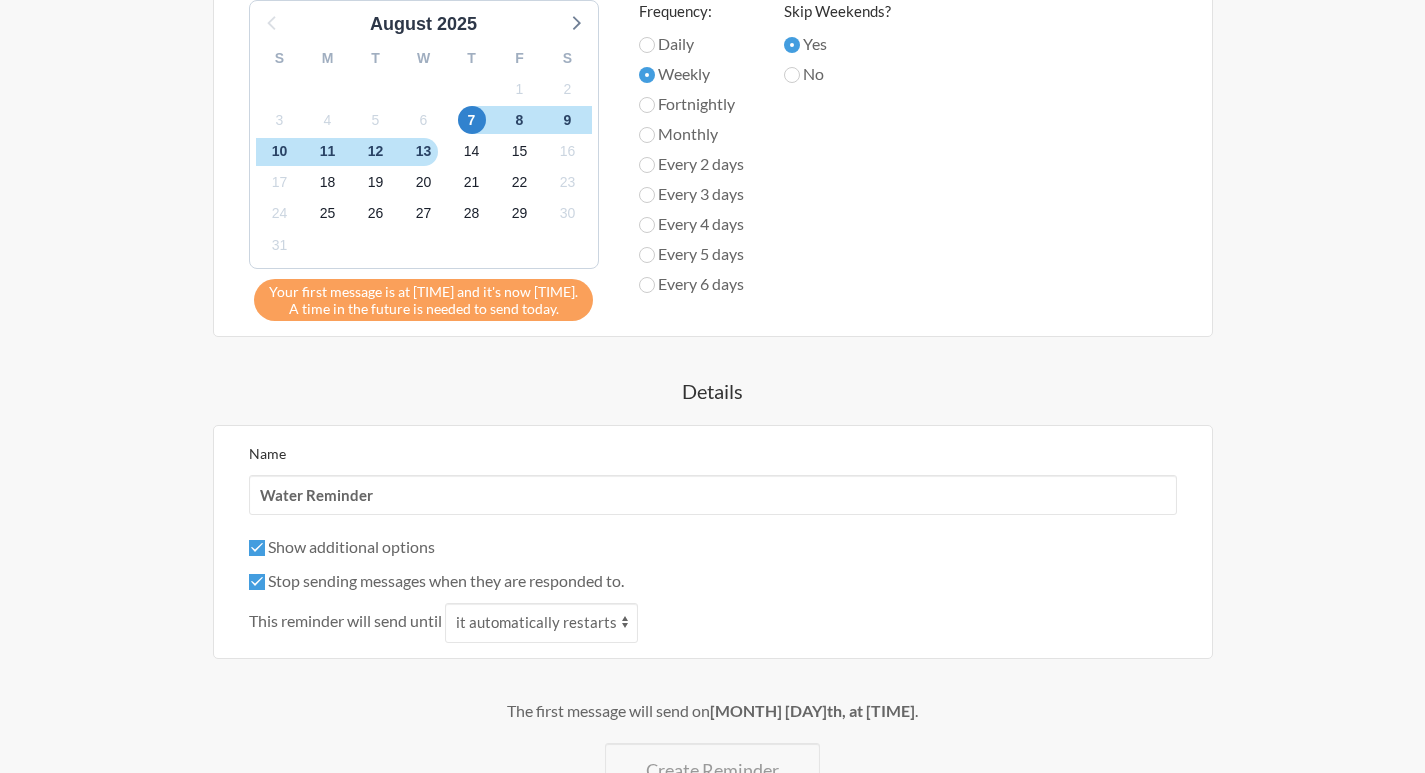 scroll, scrollTop: 522, scrollLeft: 0, axis: vertical 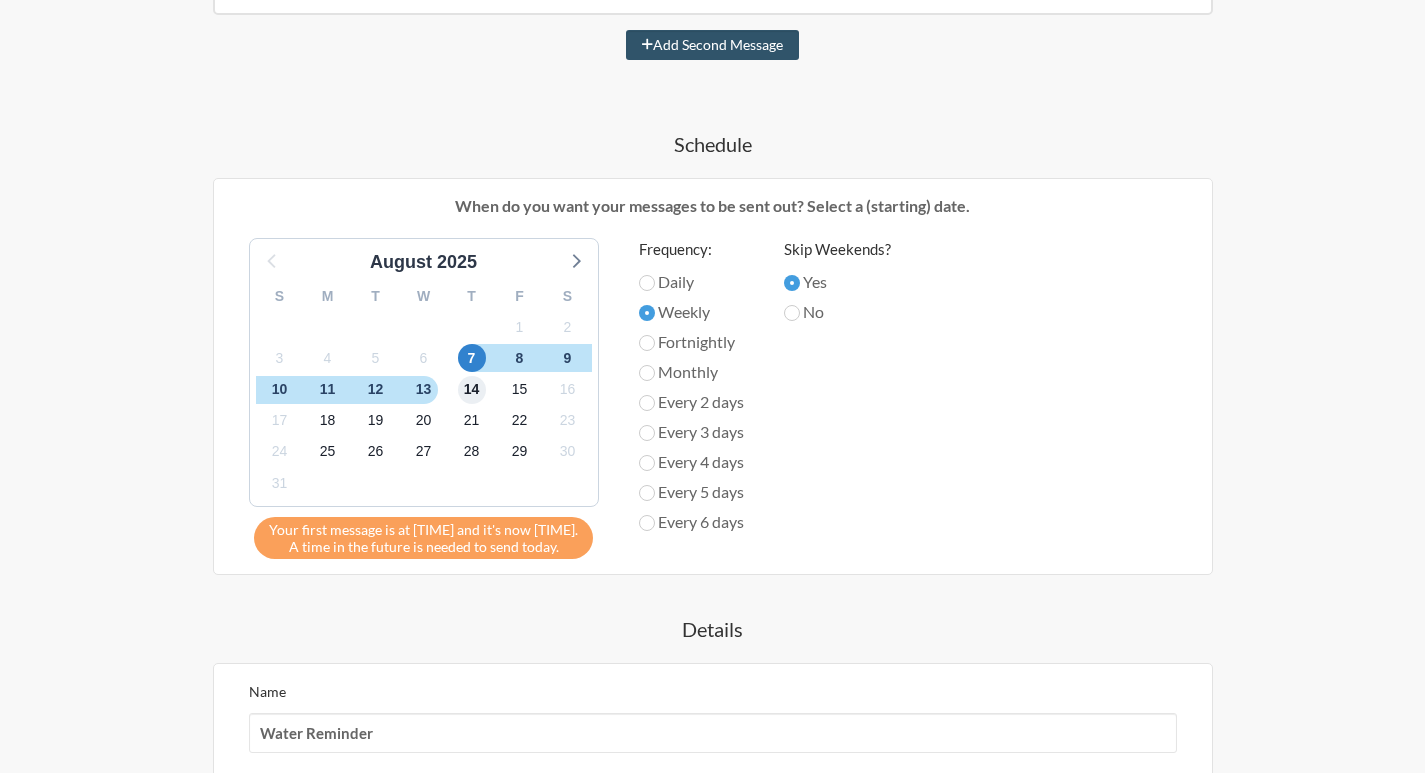 click on "14" at bounding box center [472, 390] 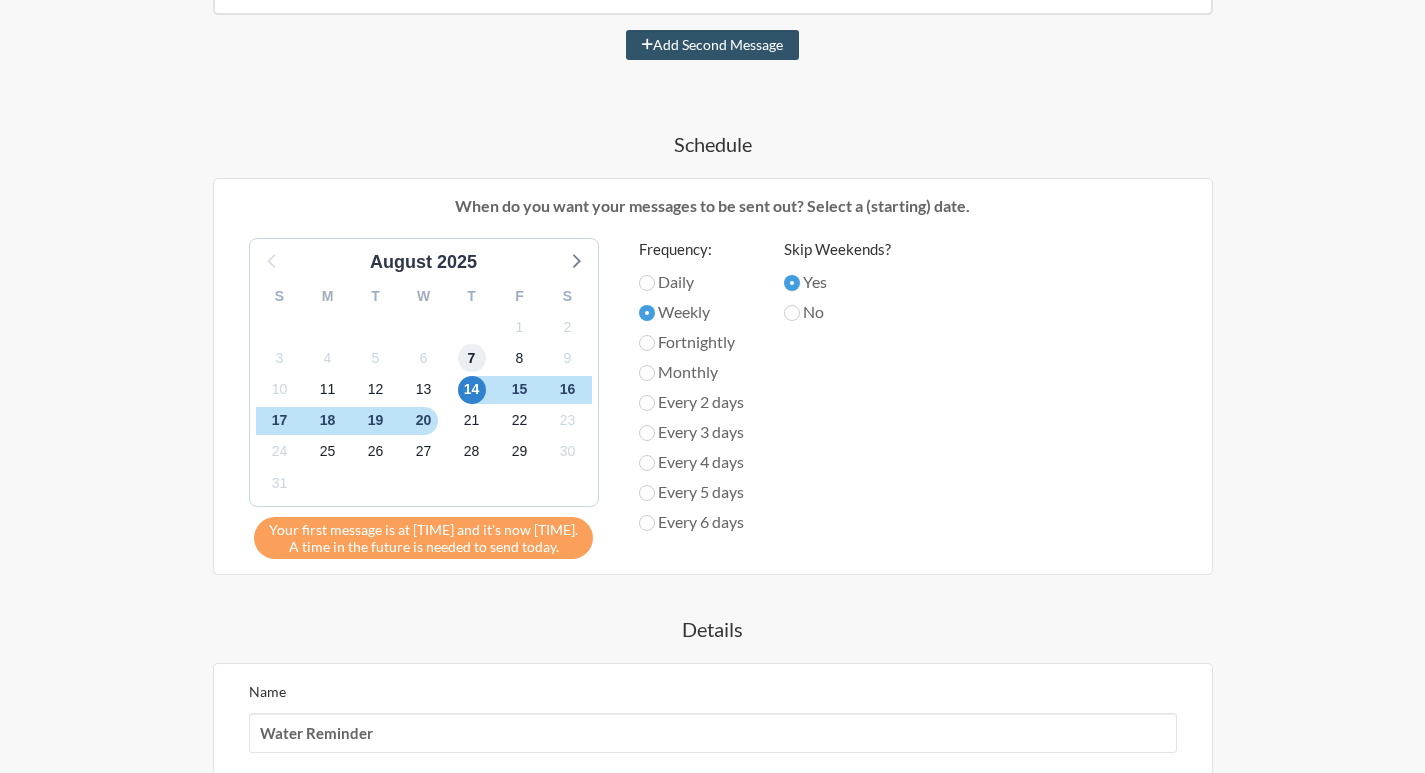 click on "7" at bounding box center (472, 358) 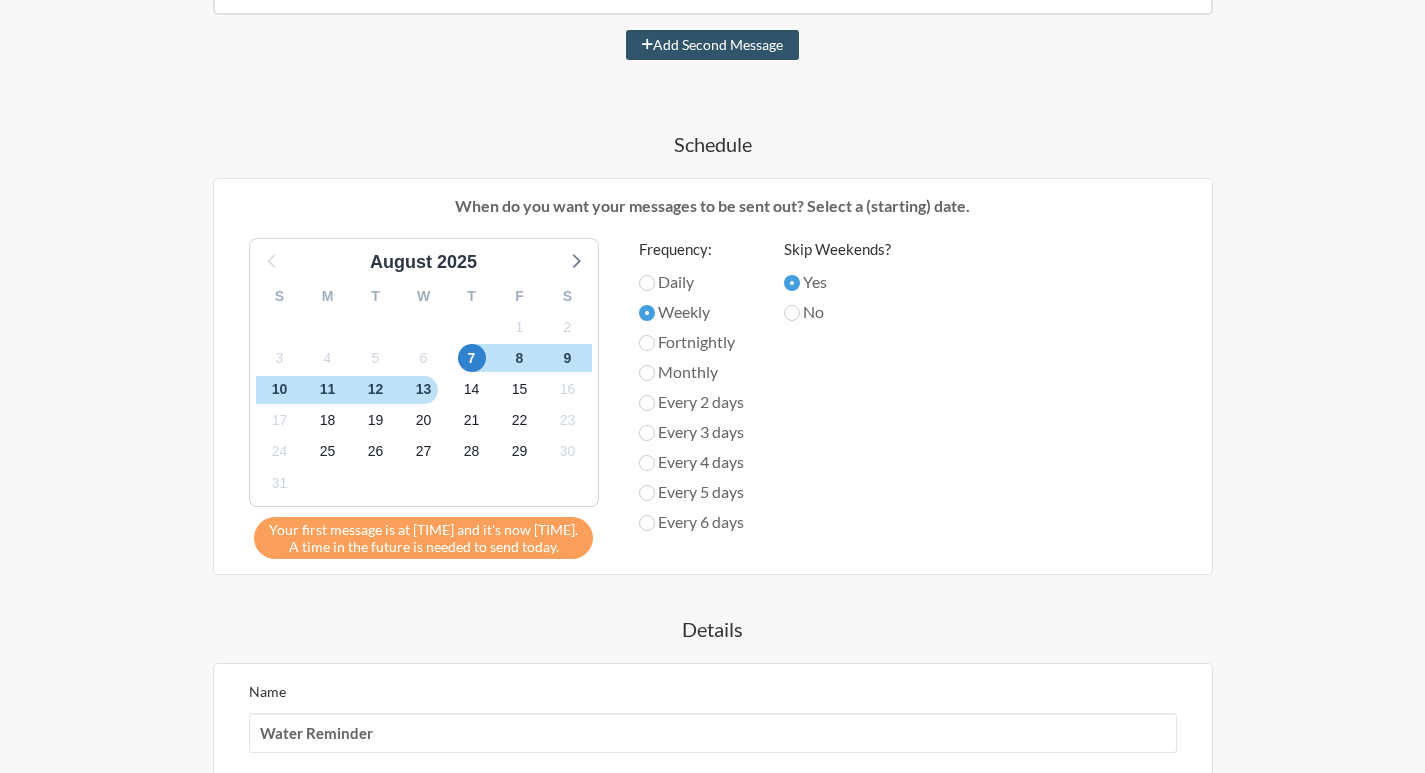 drag, startPoint x: 518, startPoint y: 523, endPoint x: 501, endPoint y: 543, distance: 26.24881 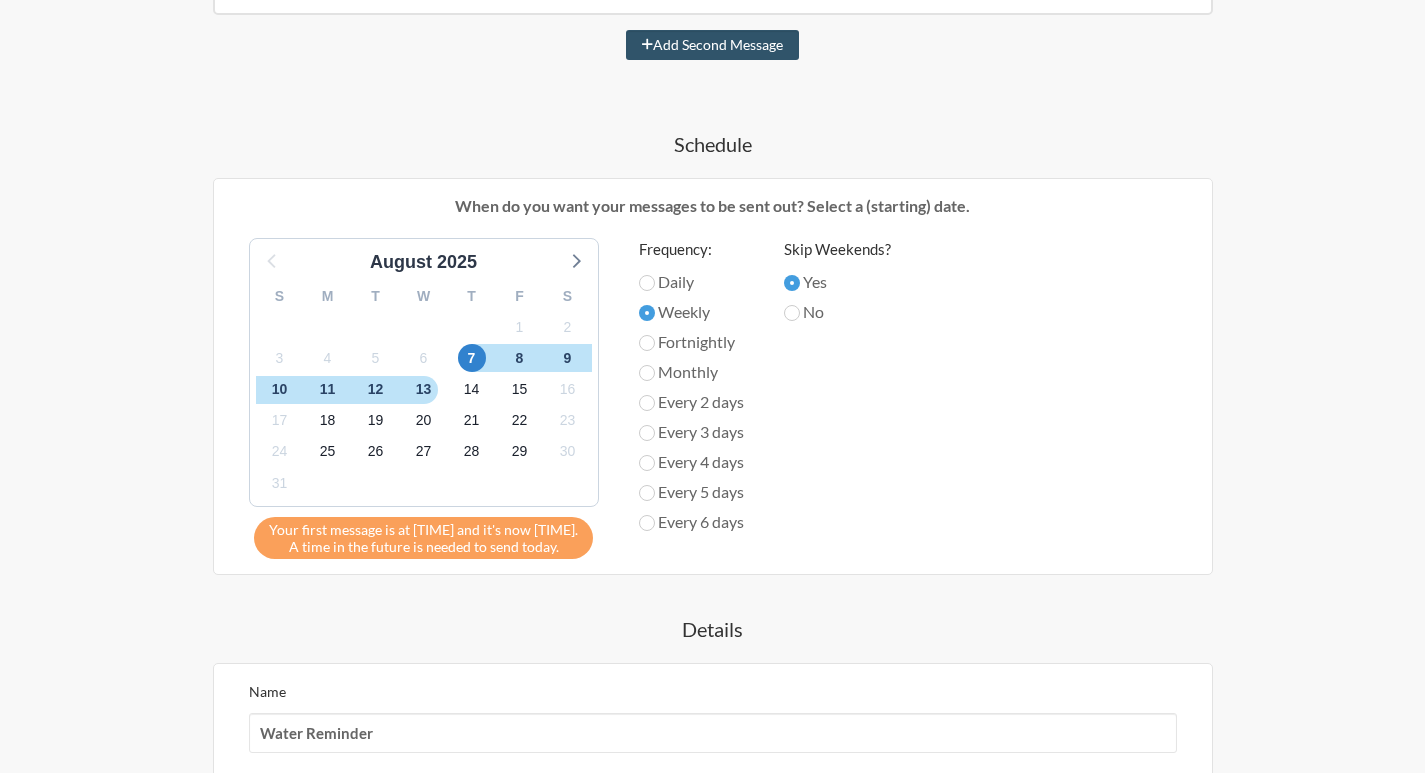 click on "Your first message is at 9:00am and it's now 10:44am." at bounding box center [423, 529] 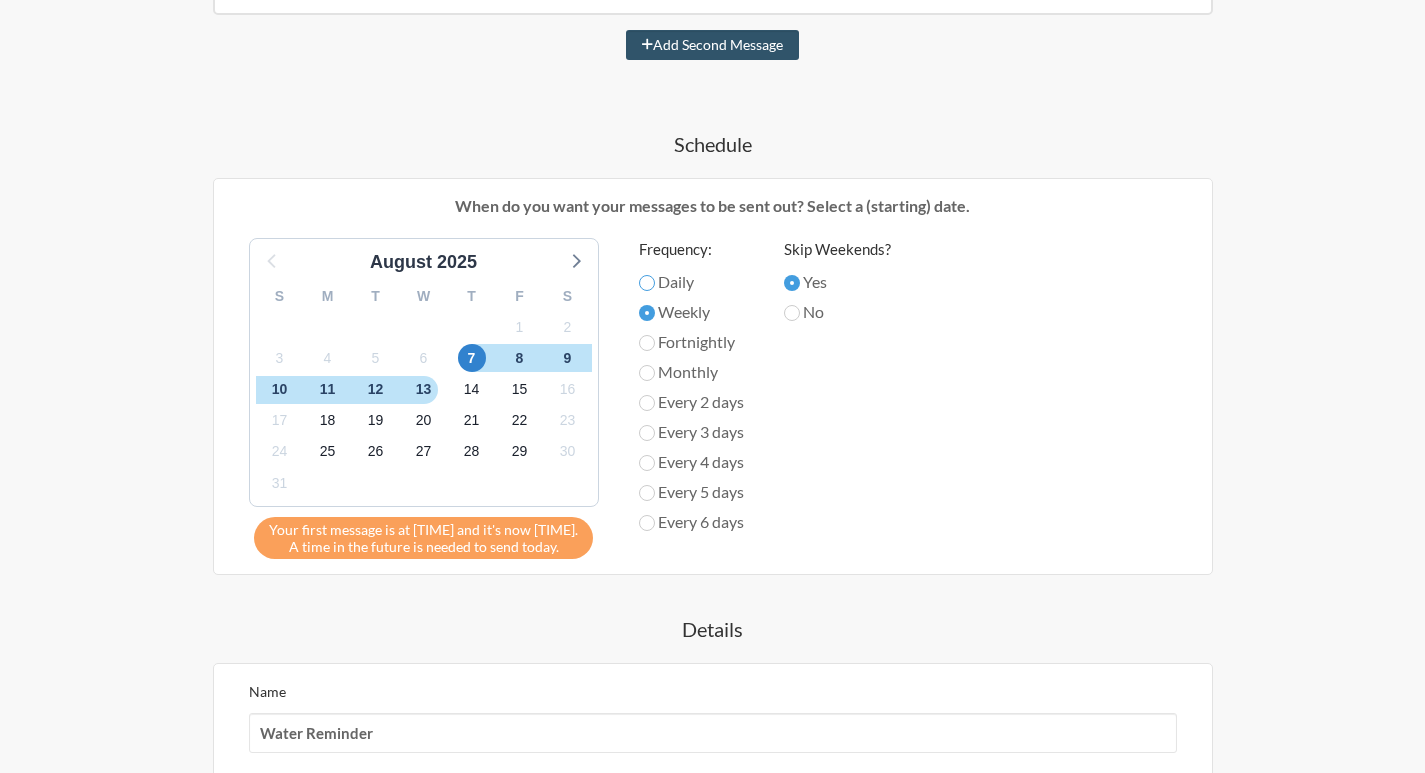 click on "Daily" at bounding box center (647, 283) 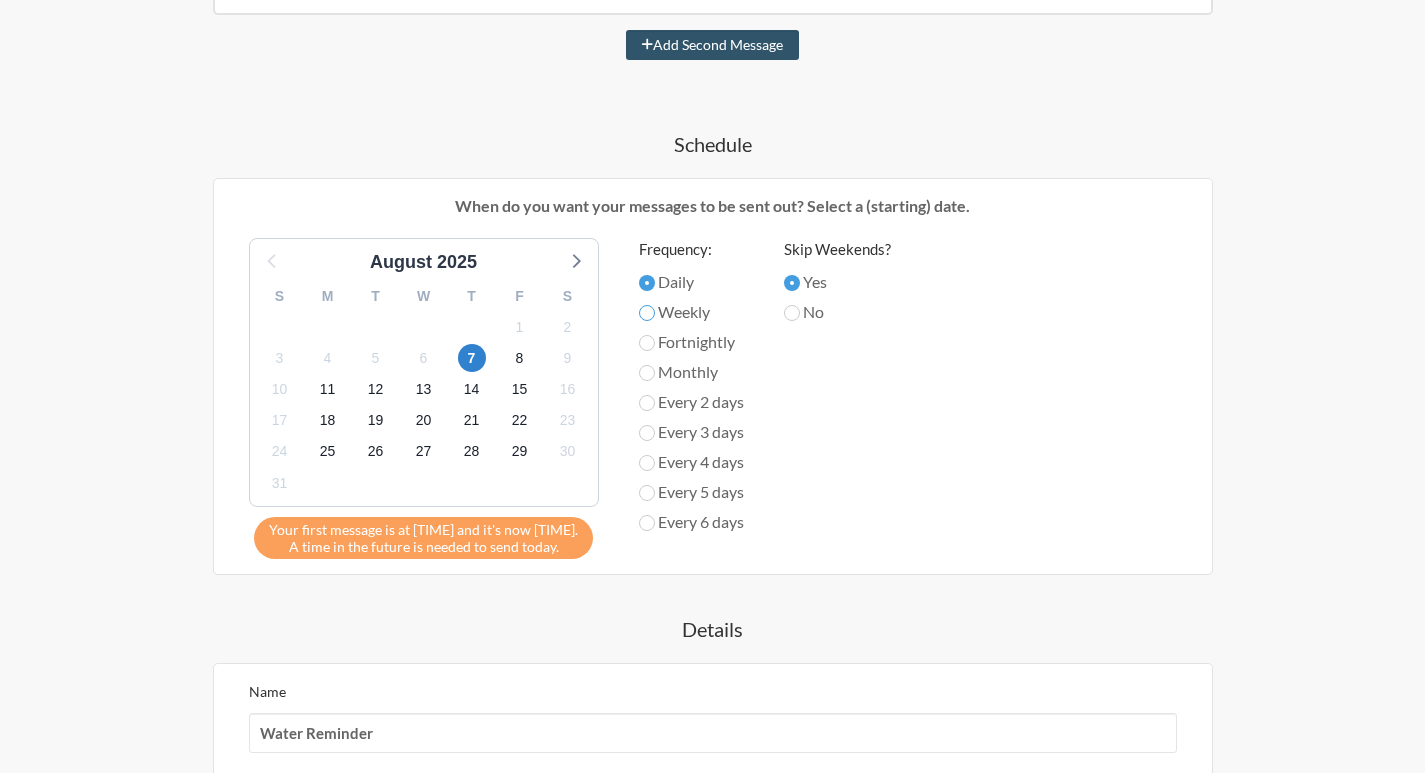 click on "Weekly" at bounding box center [647, 313] 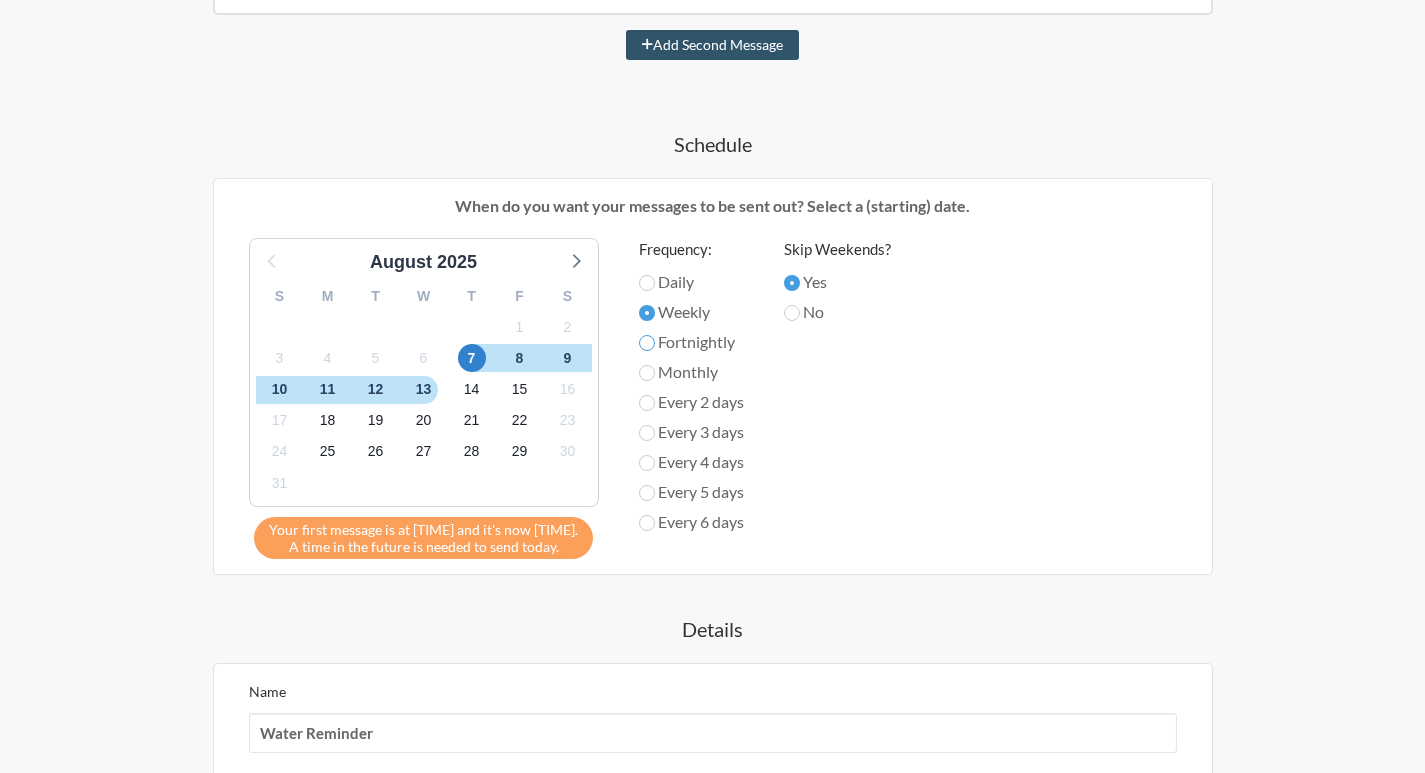 click on "Fortnightly" at bounding box center (647, 343) 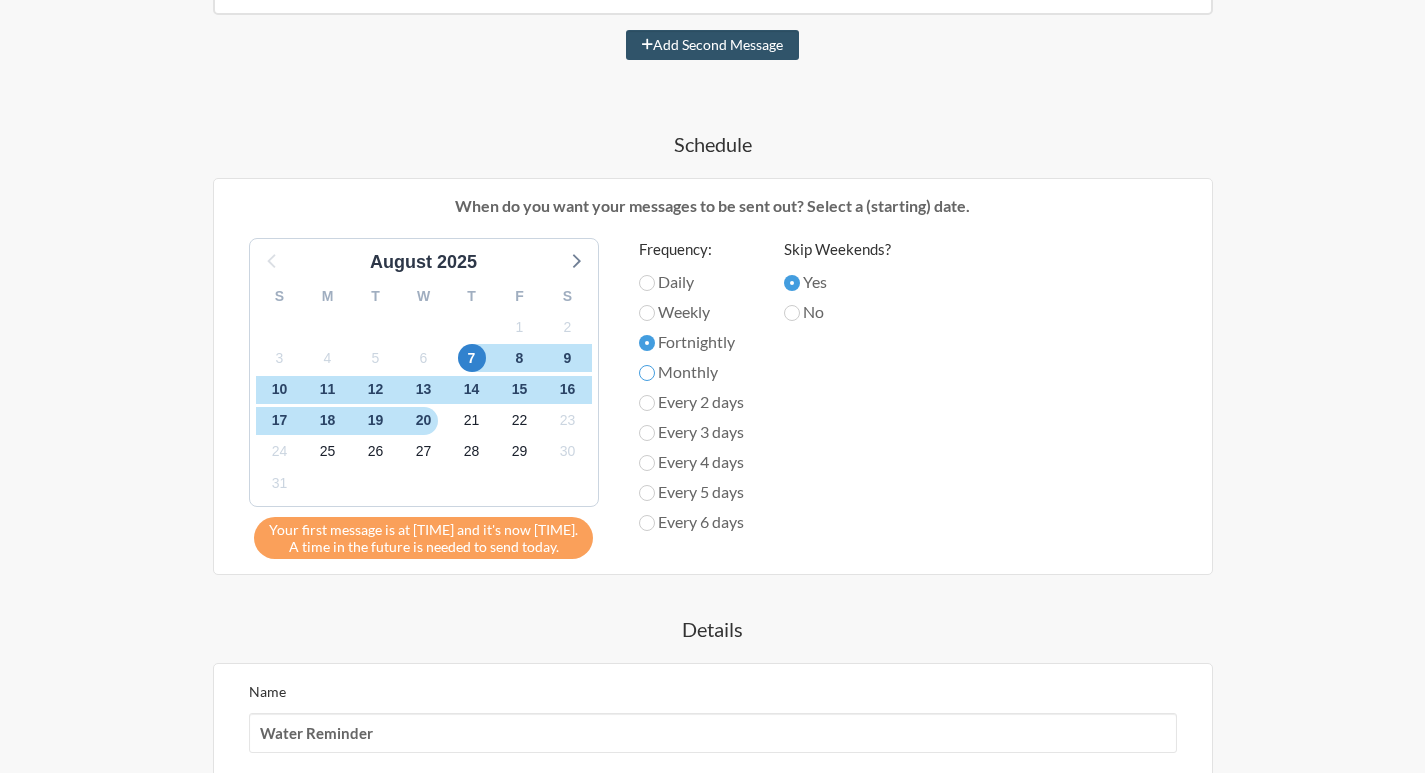 click on "Monthly" at bounding box center [647, 373] 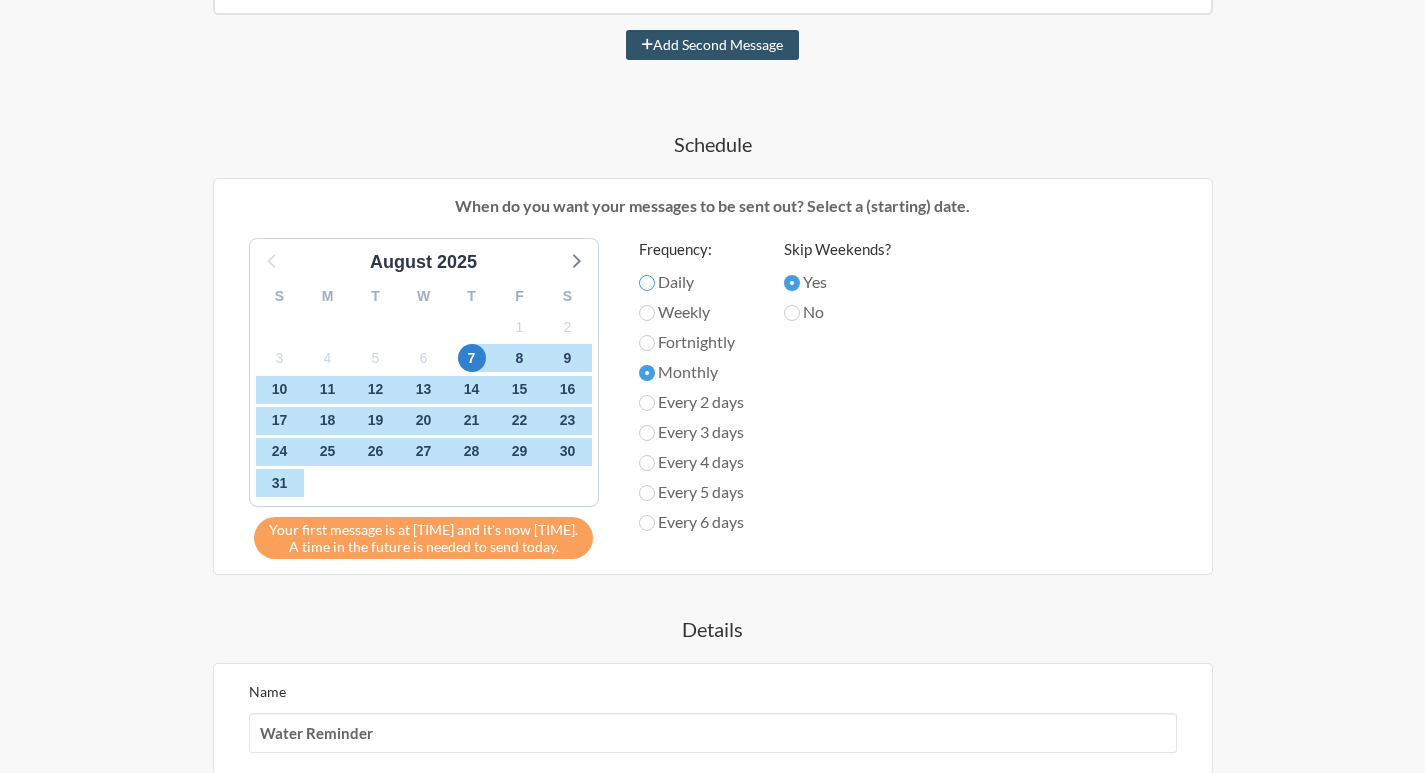 click on "Daily" at bounding box center [647, 283] 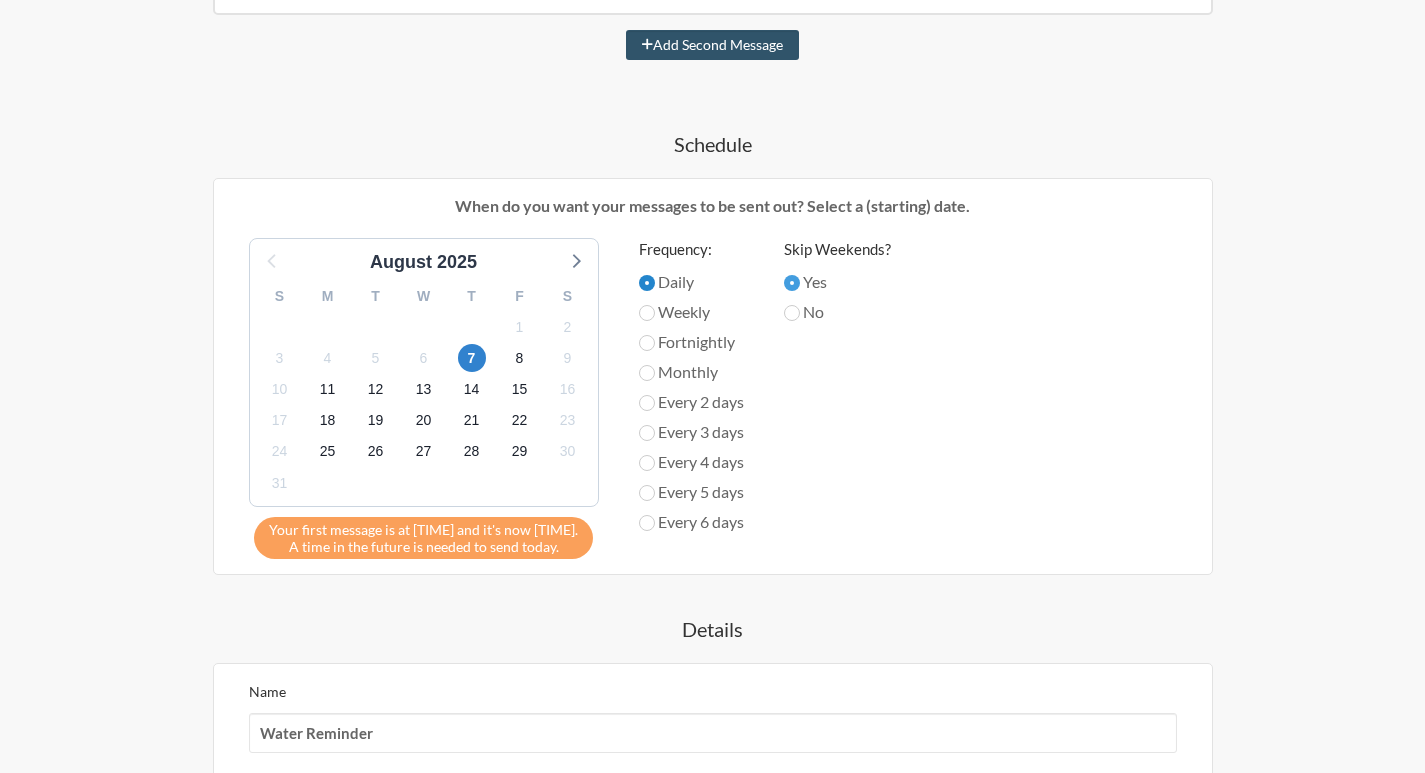 scroll, scrollTop: 922, scrollLeft: 0, axis: vertical 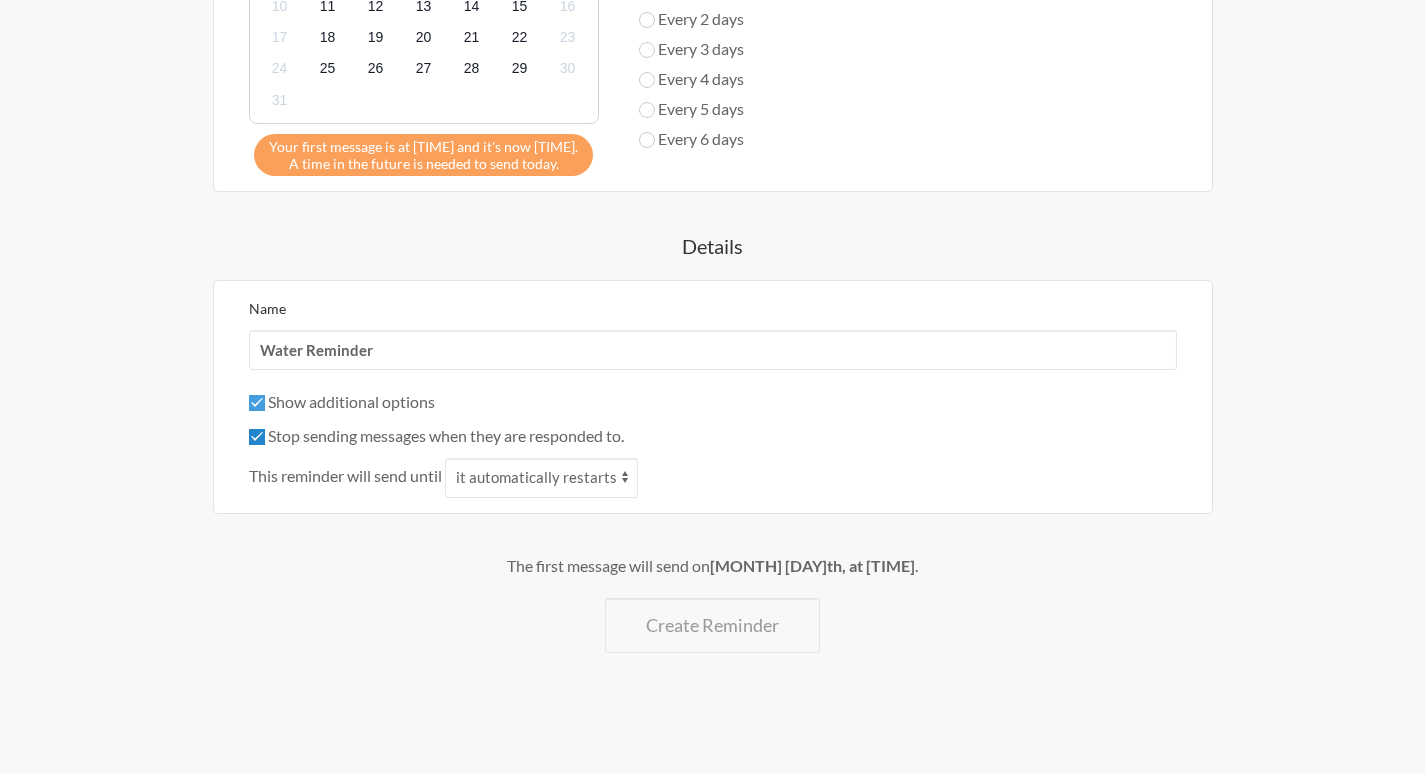click on "Stop sending messages when they are responded to." at bounding box center [257, 437] 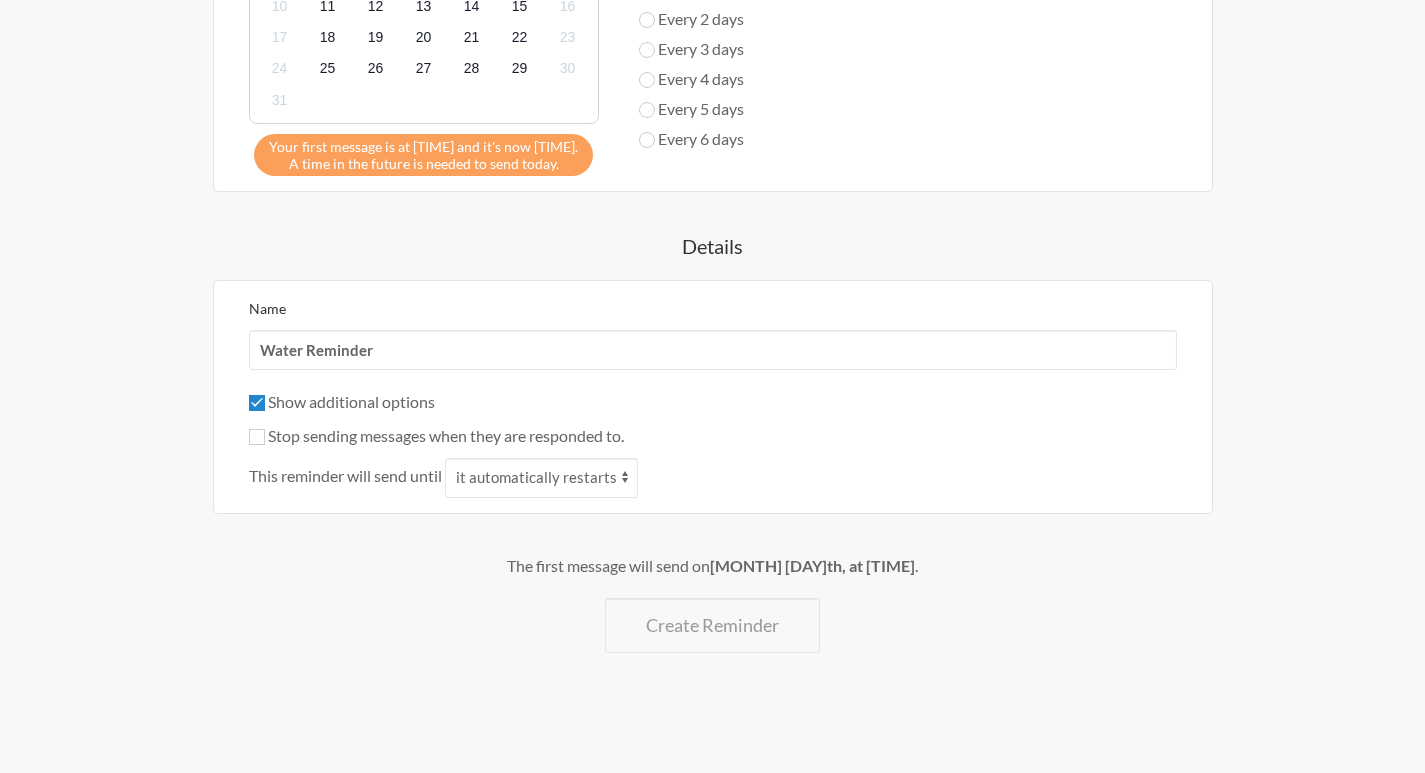 click on "Show additional options" at bounding box center (257, 403) 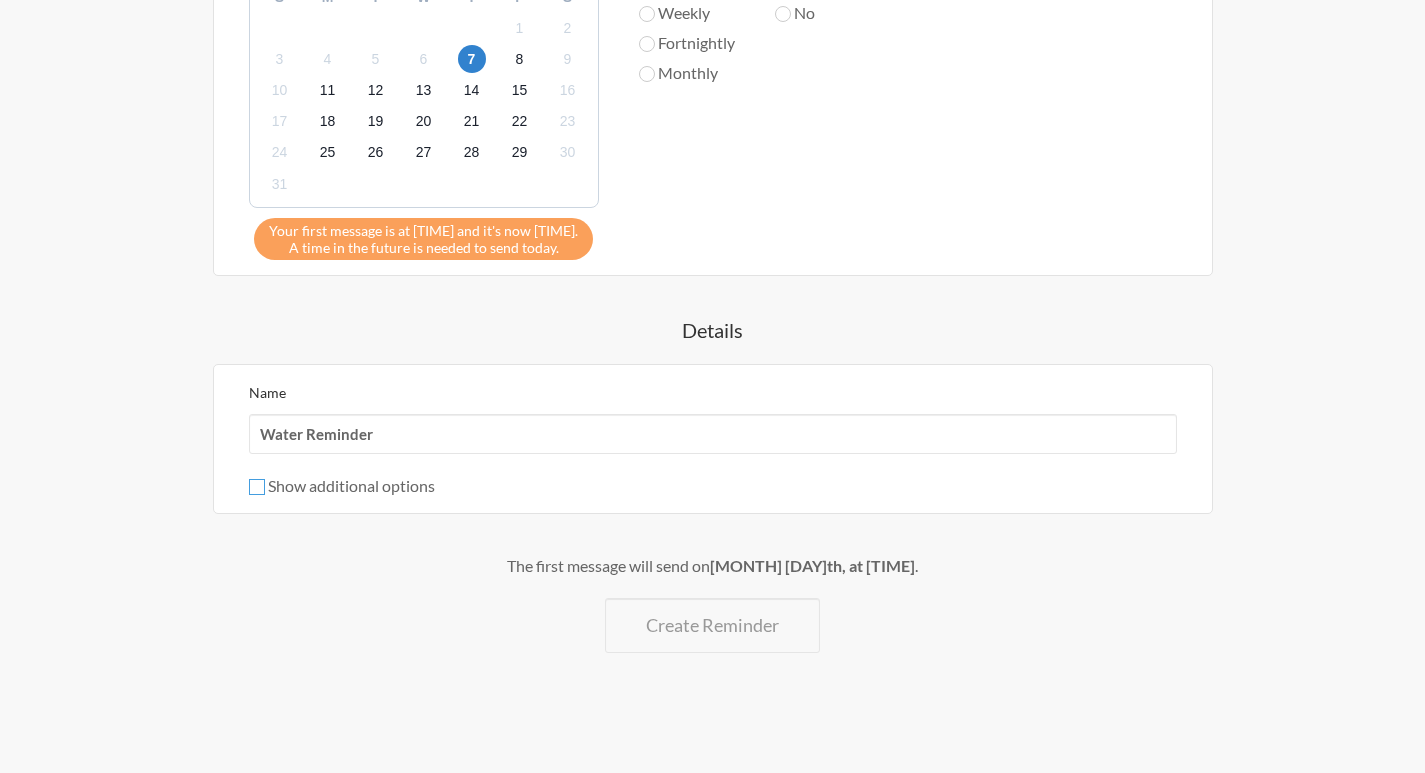 scroll, scrollTop: 838, scrollLeft: 0, axis: vertical 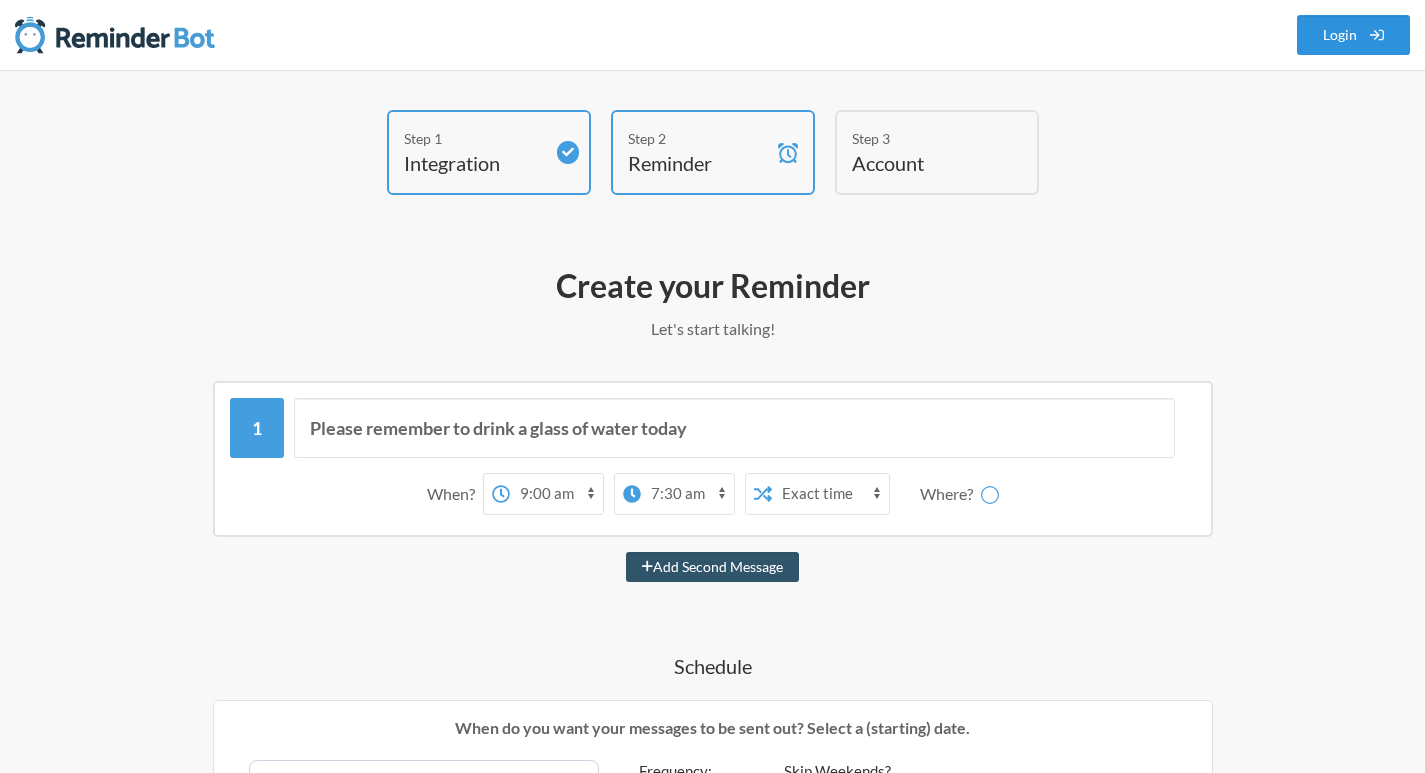 click on "Login" at bounding box center (1354, 35) 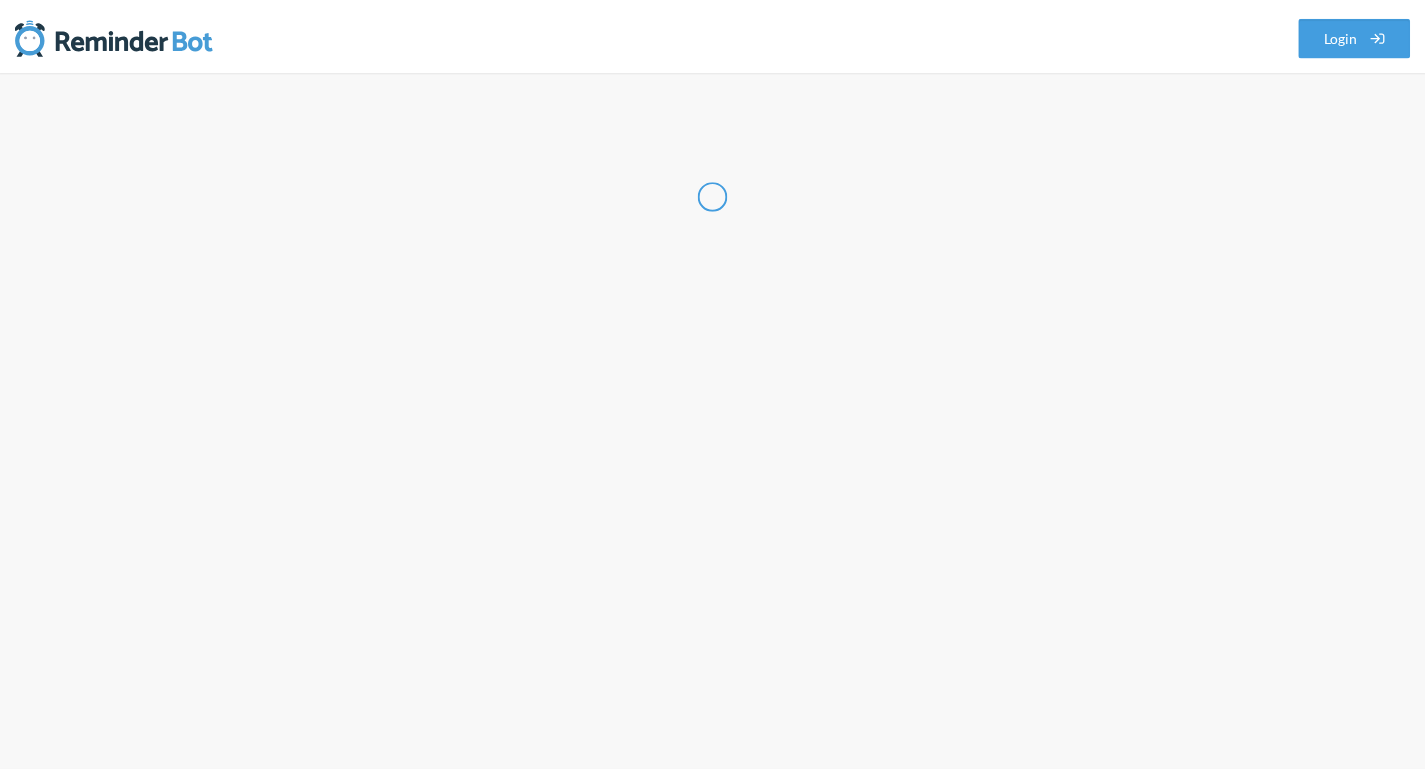 scroll, scrollTop: 0, scrollLeft: 0, axis: both 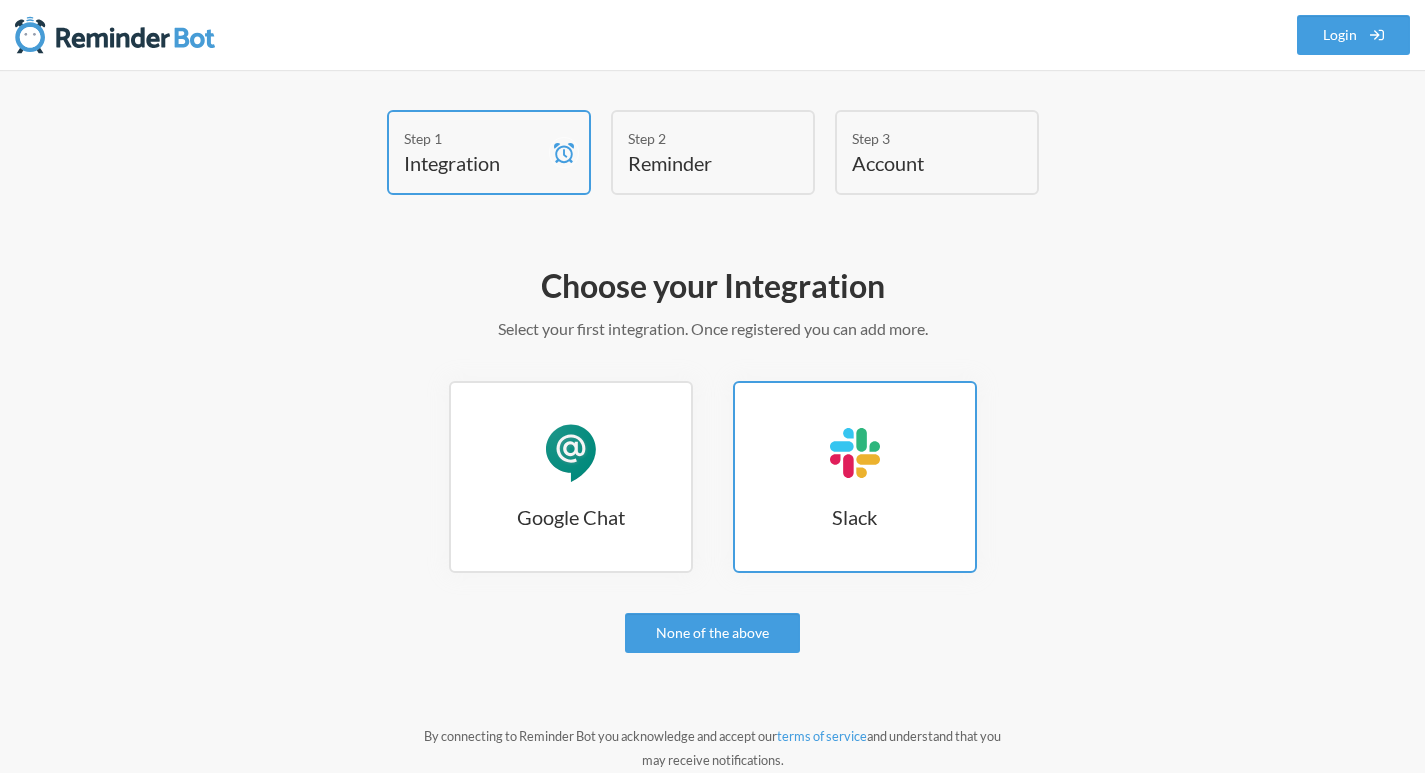 click on "Slack" at bounding box center [855, 453] 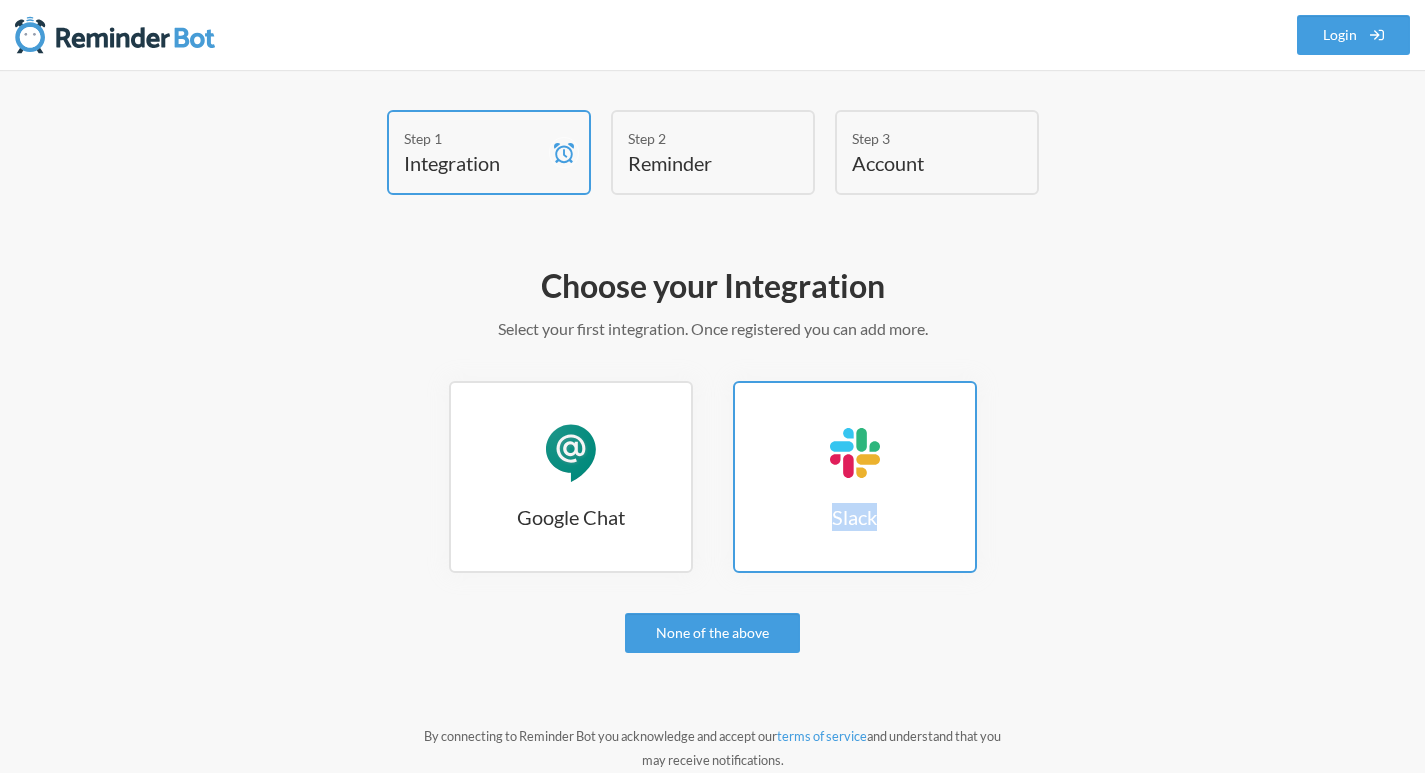 click on "Slack" at bounding box center [855, 517] 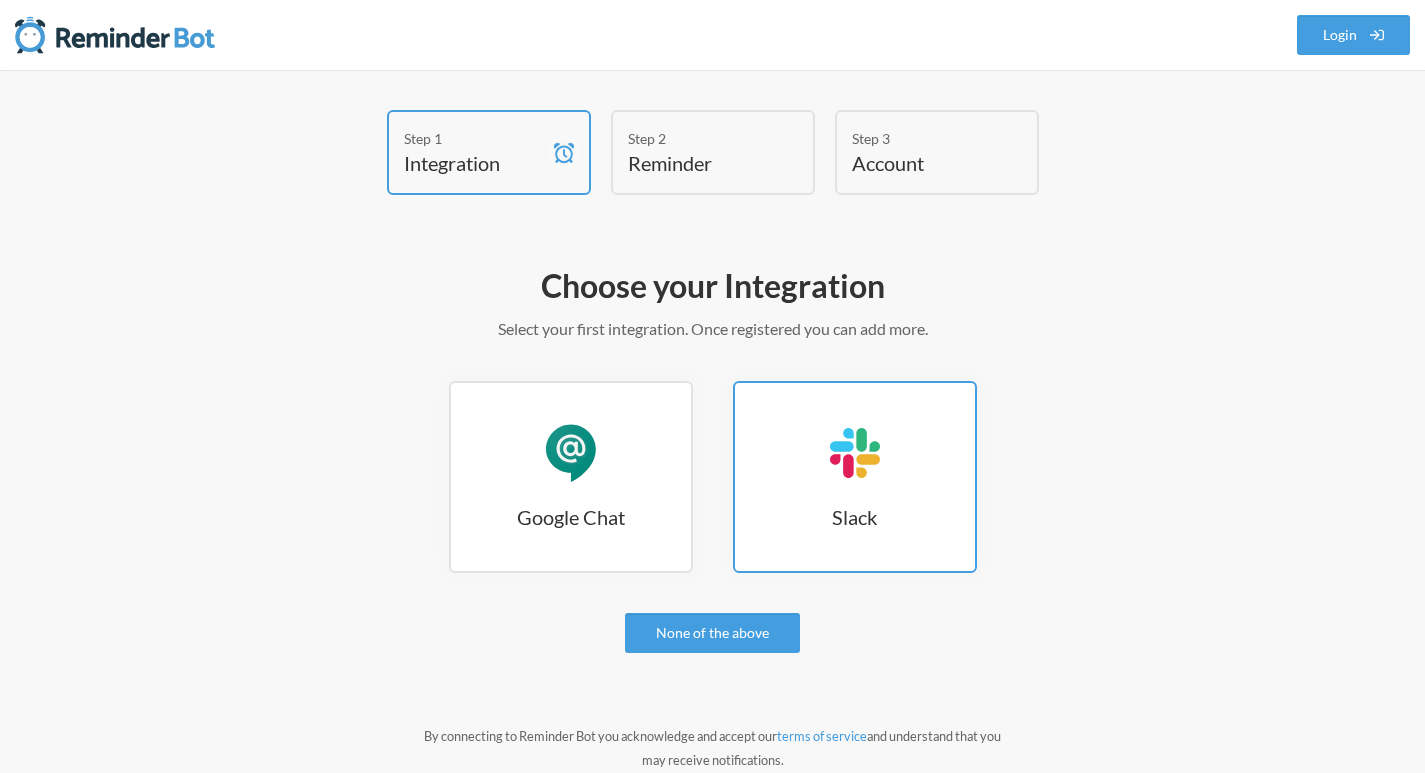 click on "Slack   Slack" at bounding box center (855, 477) 